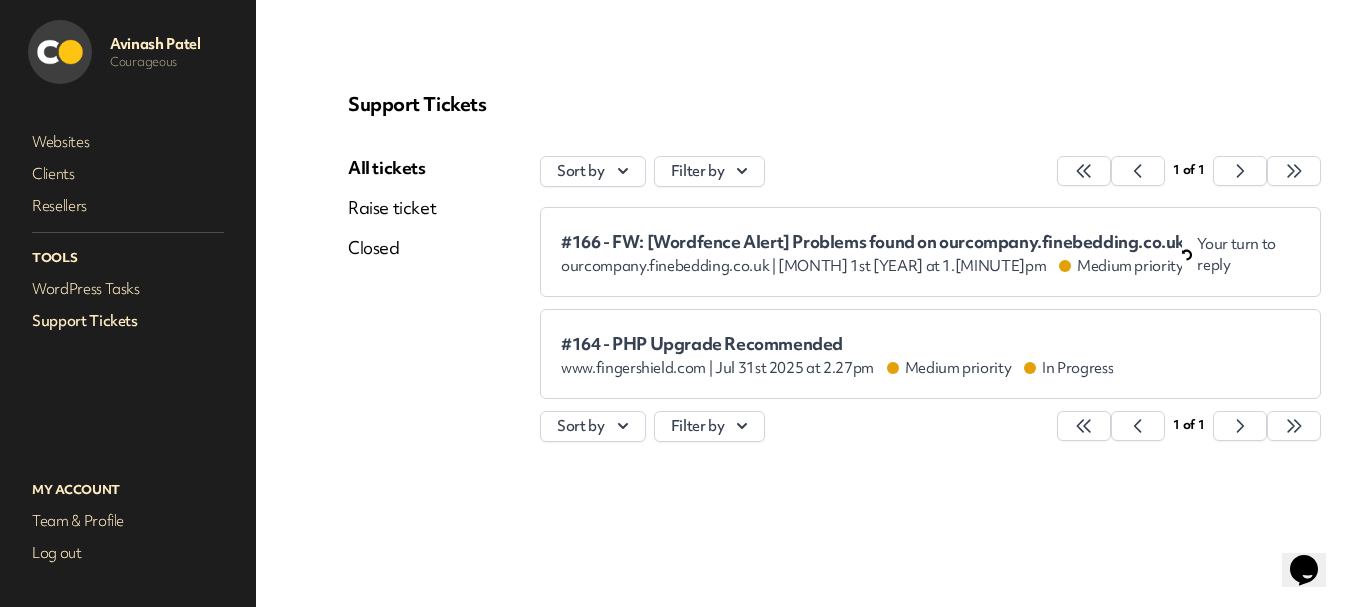 scroll, scrollTop: 0, scrollLeft: 0, axis: both 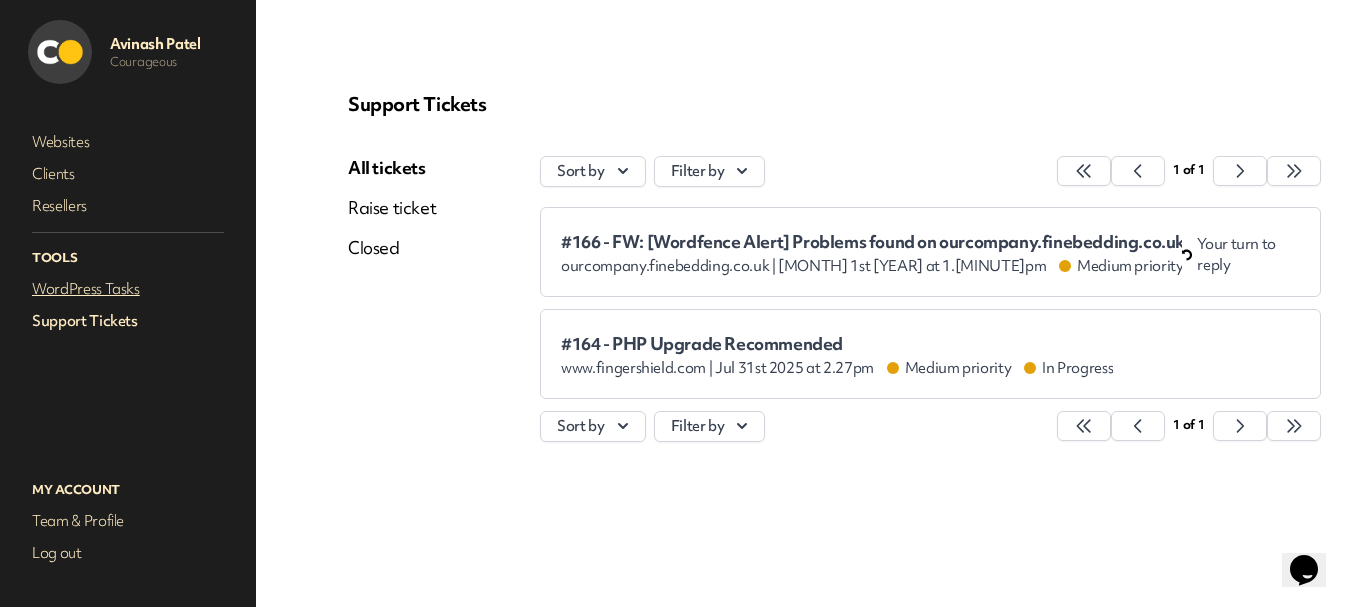 click on "WordPress Tasks" at bounding box center [128, 289] 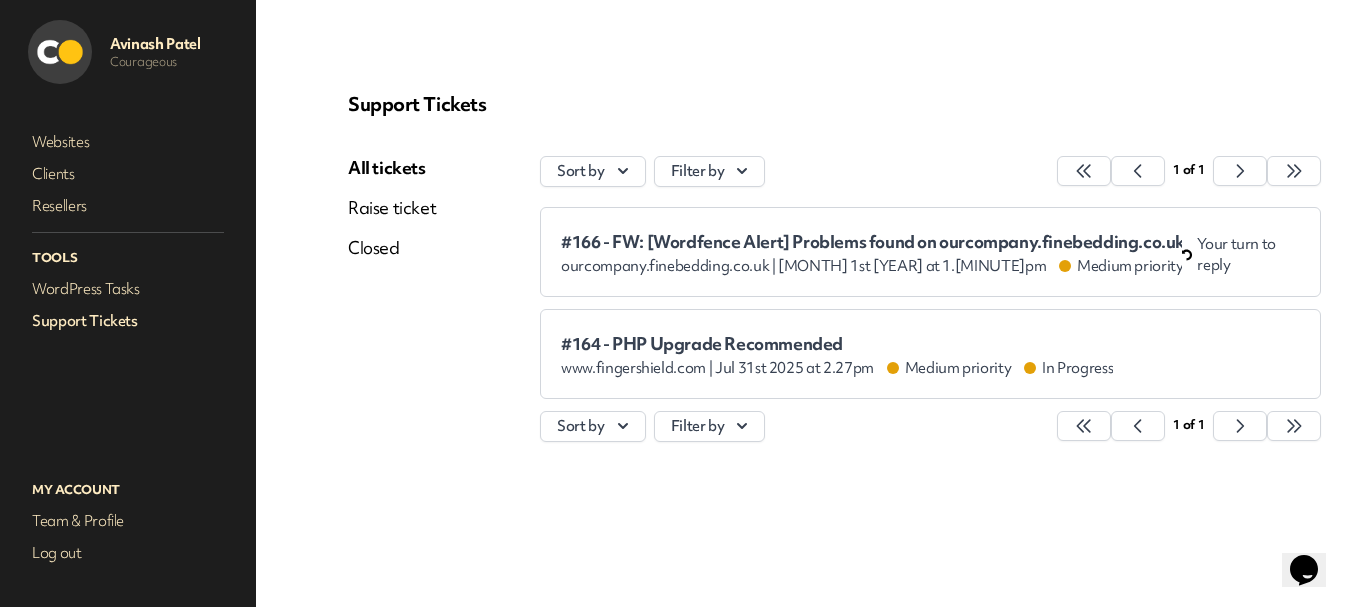 click on "Support Tickets" at bounding box center [128, 321] 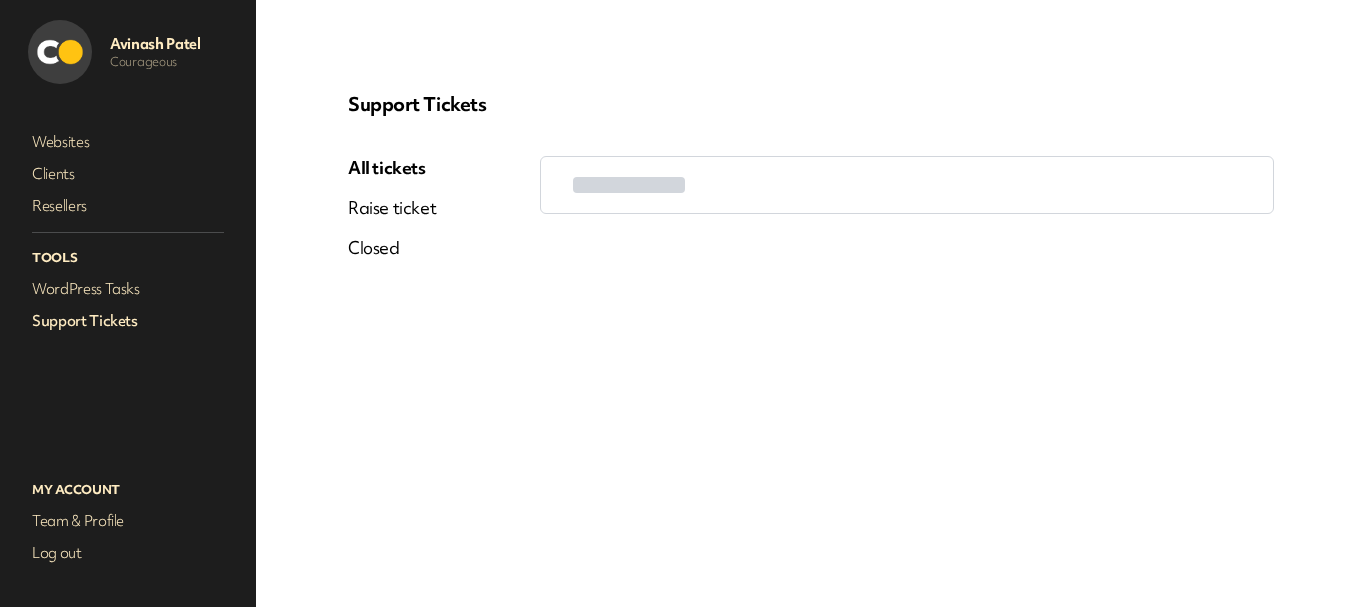 scroll, scrollTop: 0, scrollLeft: 0, axis: both 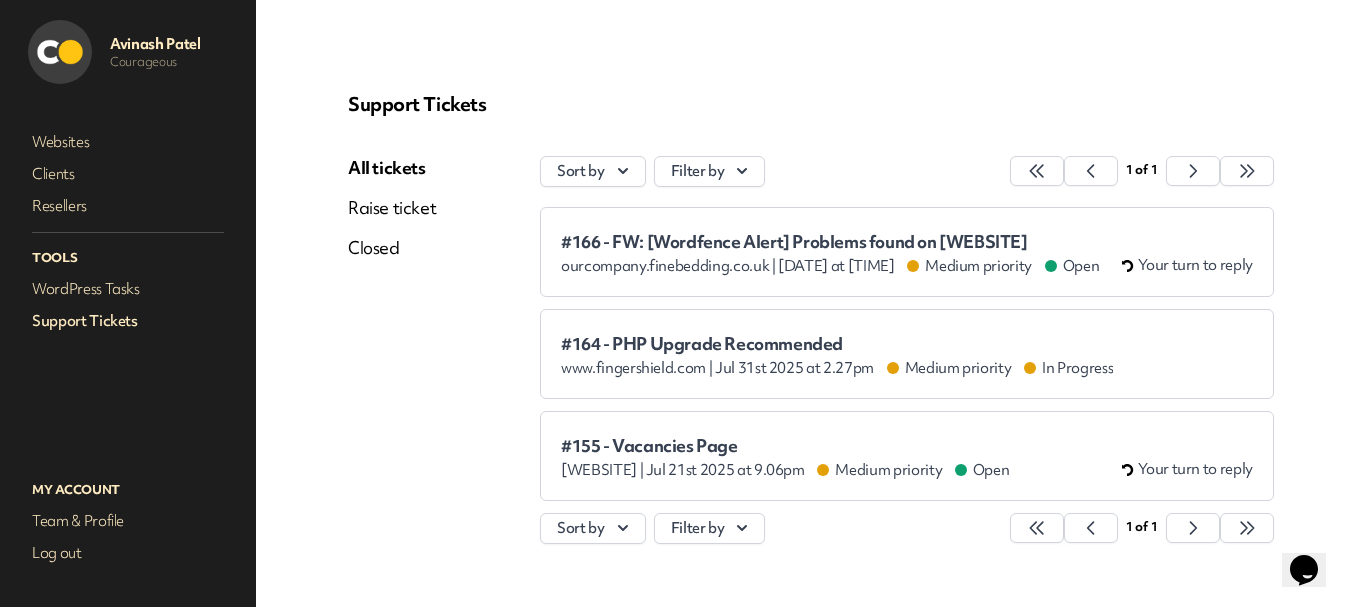 click on "#166 - FW: [Wordfence Alert] Problems found on [WEBSITE]   [WEBSITE] |
[DATE] [TIME]
Medium priority
Open
Your turn to reply" at bounding box center [907, 252] 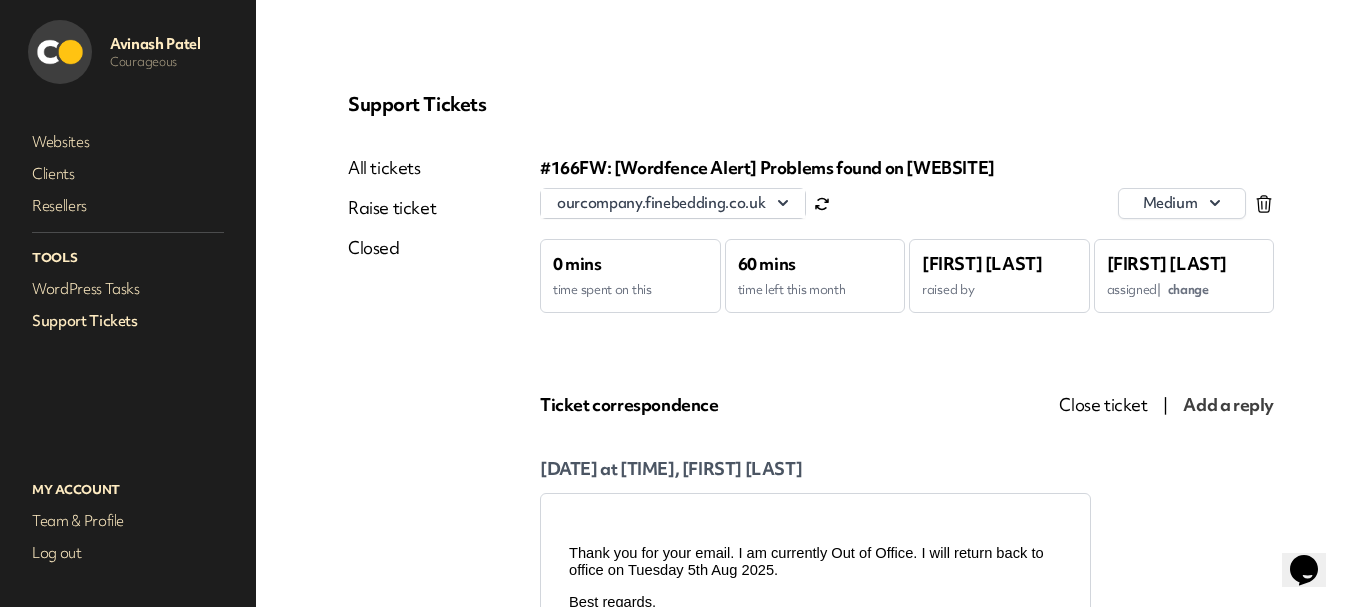 scroll, scrollTop: 0, scrollLeft: 0, axis: both 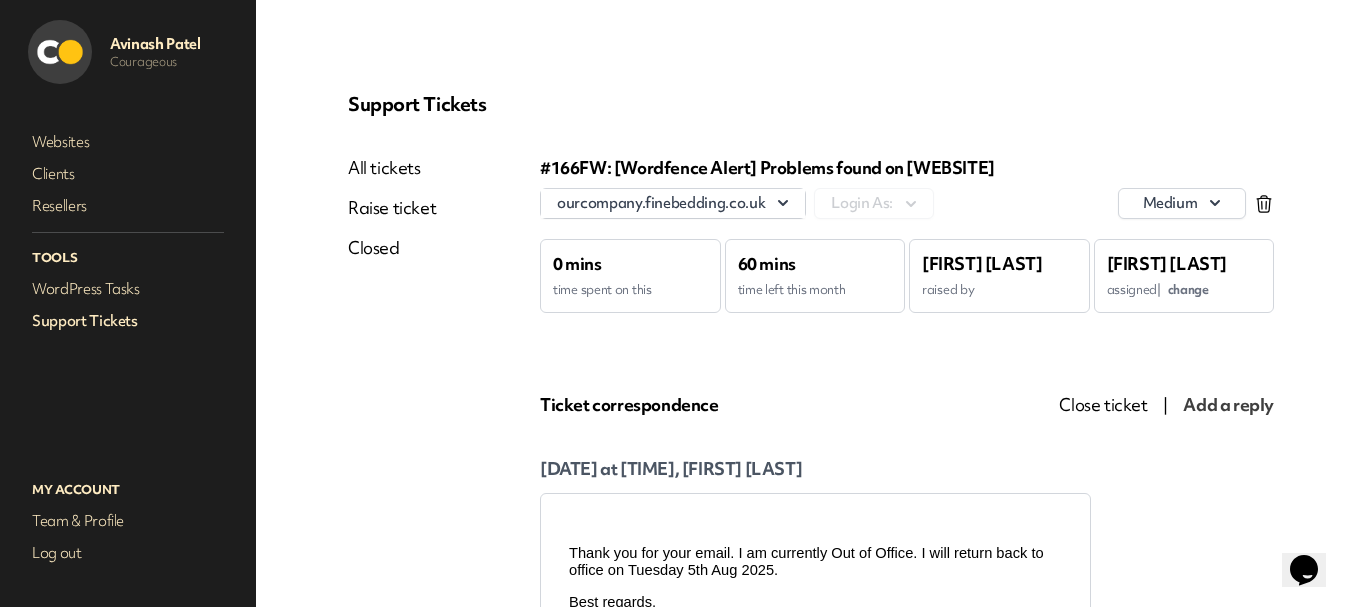 click on "All tickets" at bounding box center [392, 168] 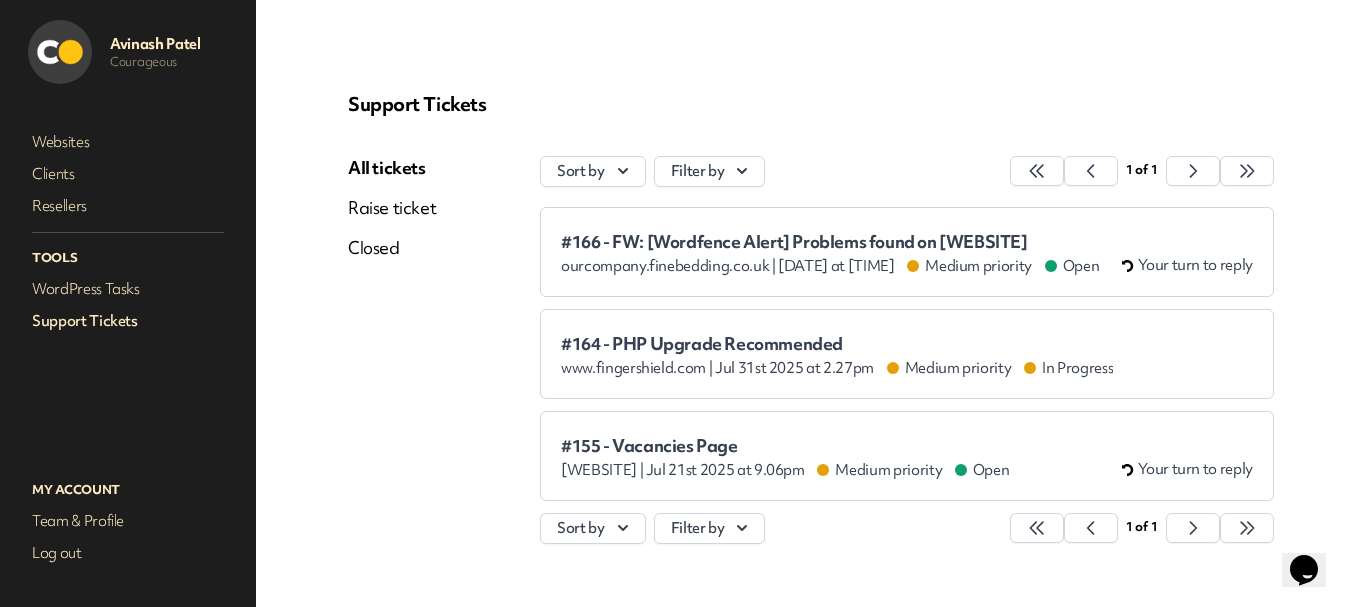 click on "#155 - Vacancies Page   www.bannisterpreston.co.uk |
Jul 21st 2025 at 9.06pm
Medium priority
Open
Your turn to reply" at bounding box center (907, 456) 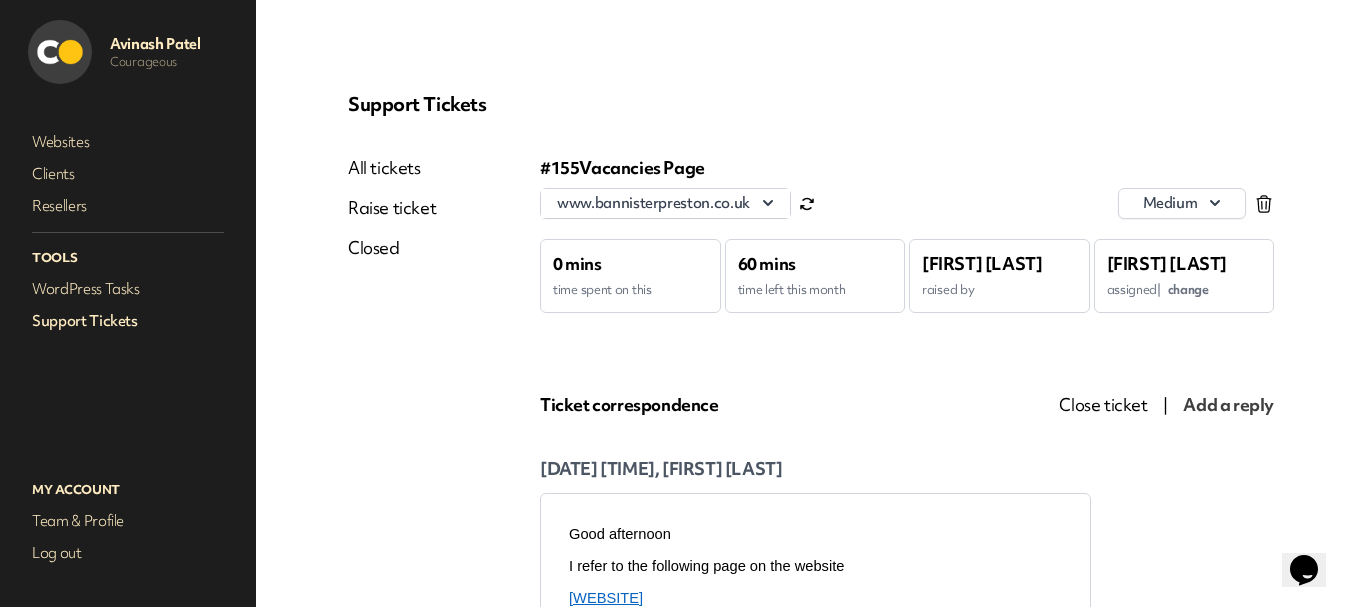 scroll, scrollTop: 0, scrollLeft: 0, axis: both 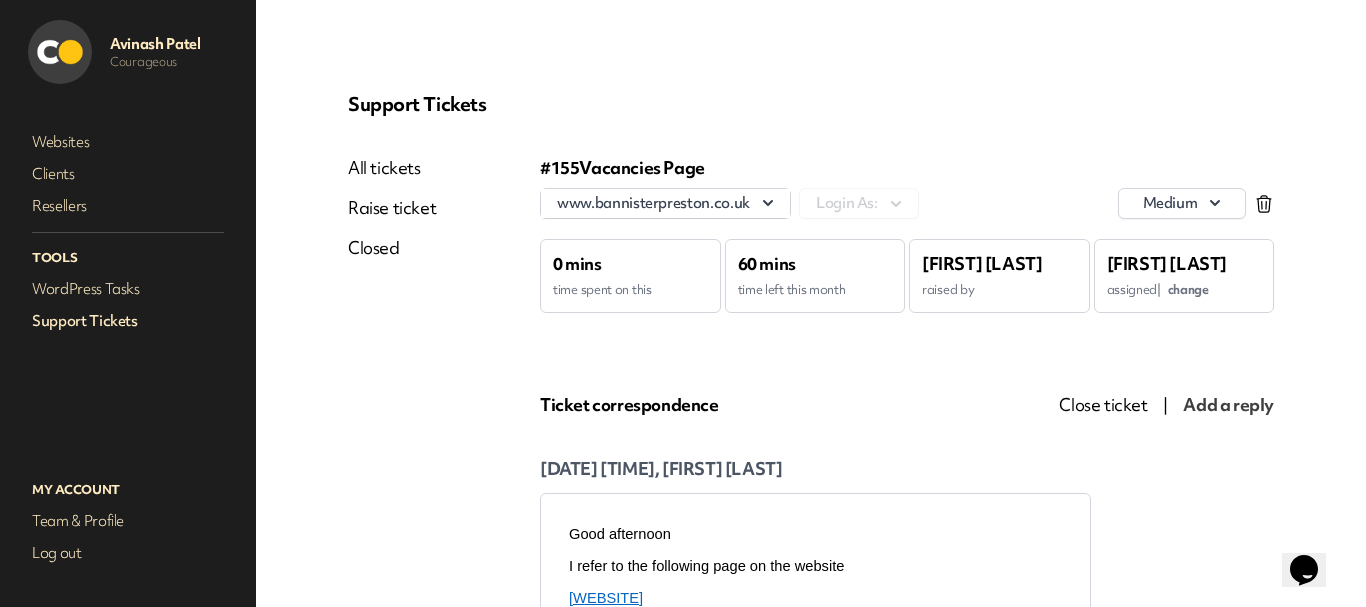 click on "change" at bounding box center (1188, 289) 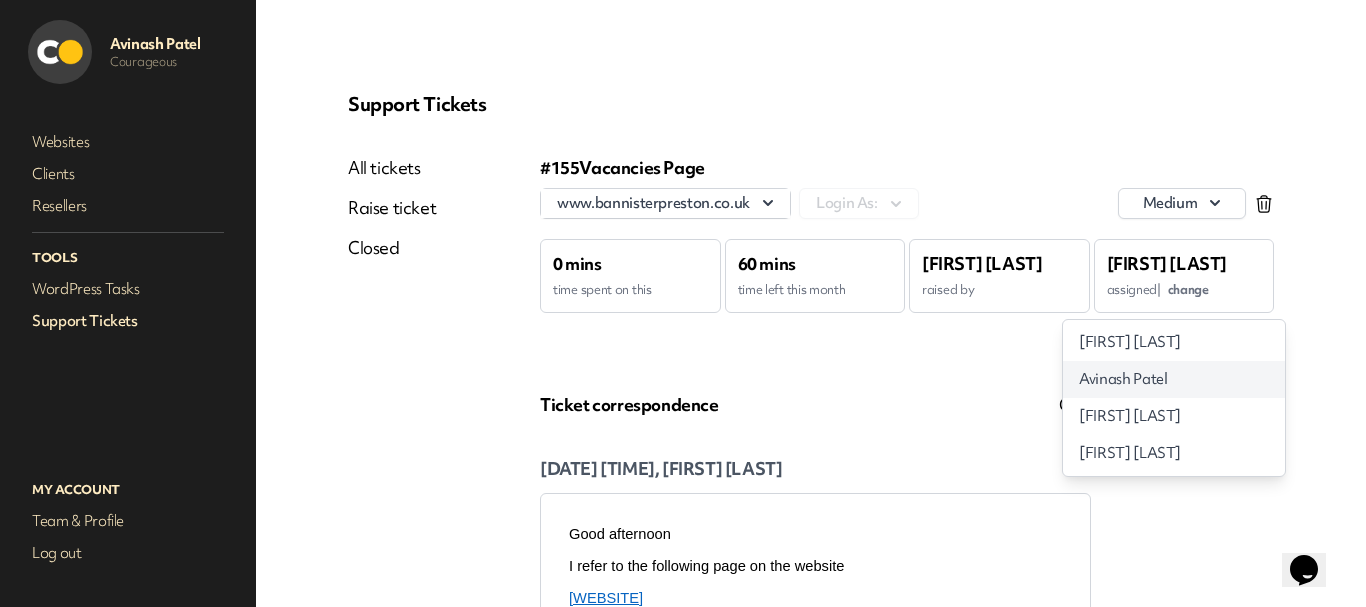 click on "Avinash Patel" at bounding box center [1123, 379] 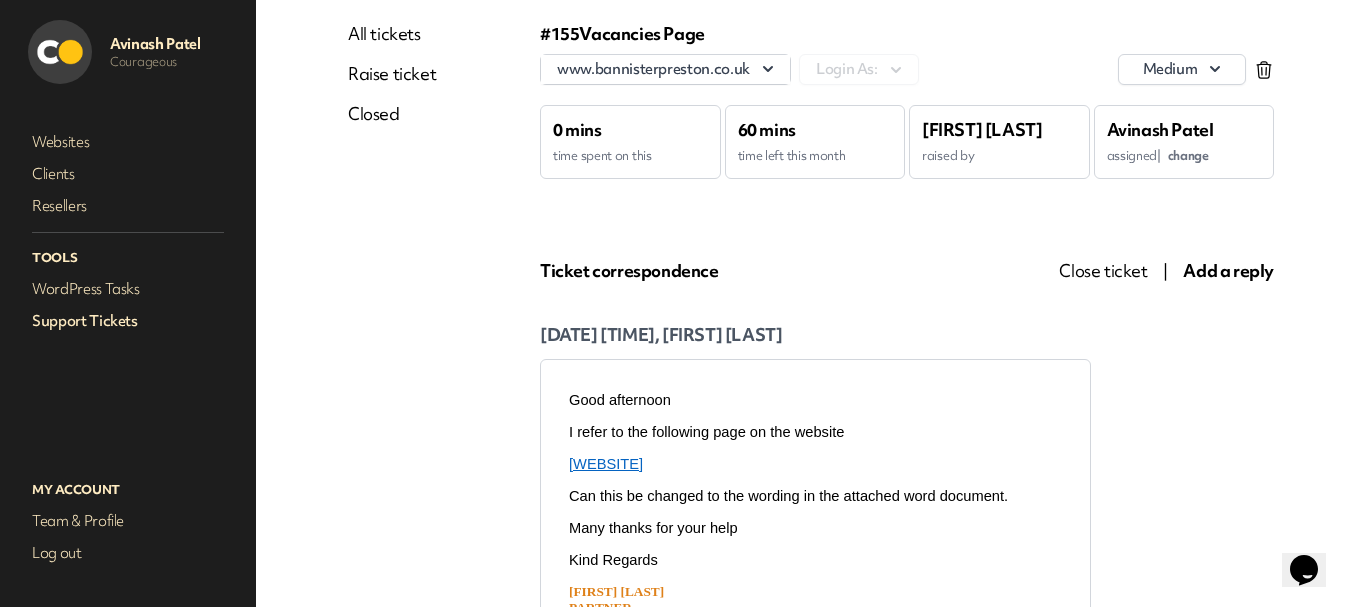 scroll, scrollTop: 0, scrollLeft: 0, axis: both 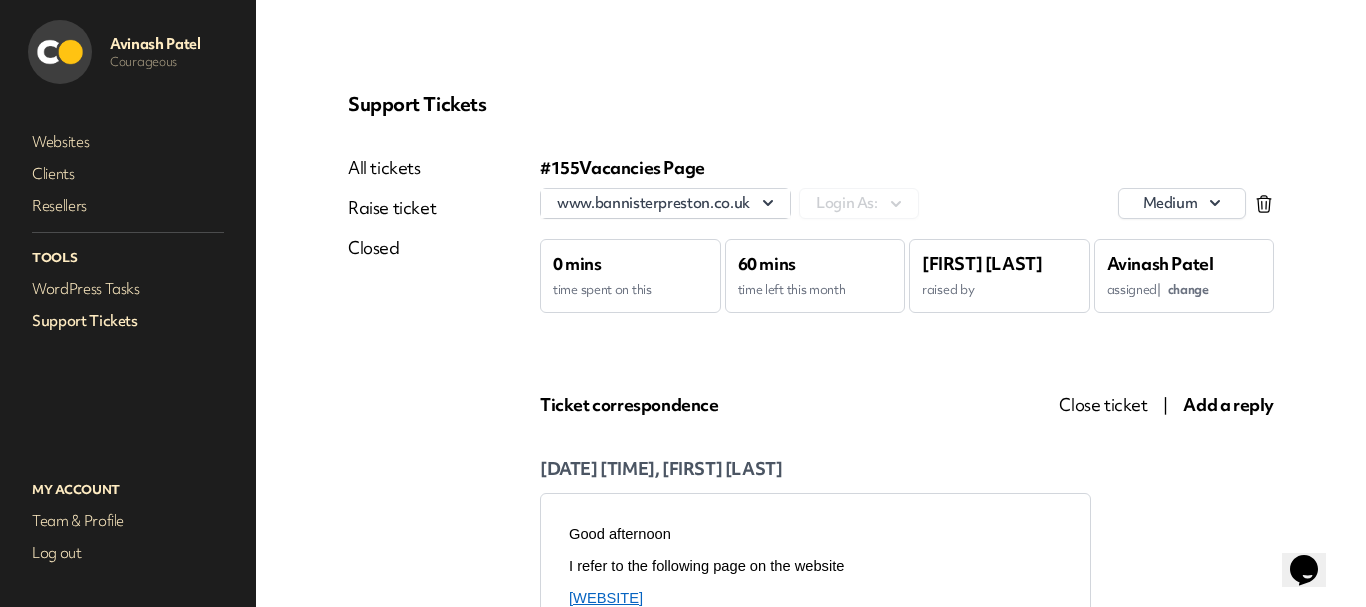 click on "Support Tickets" at bounding box center (128, 321) 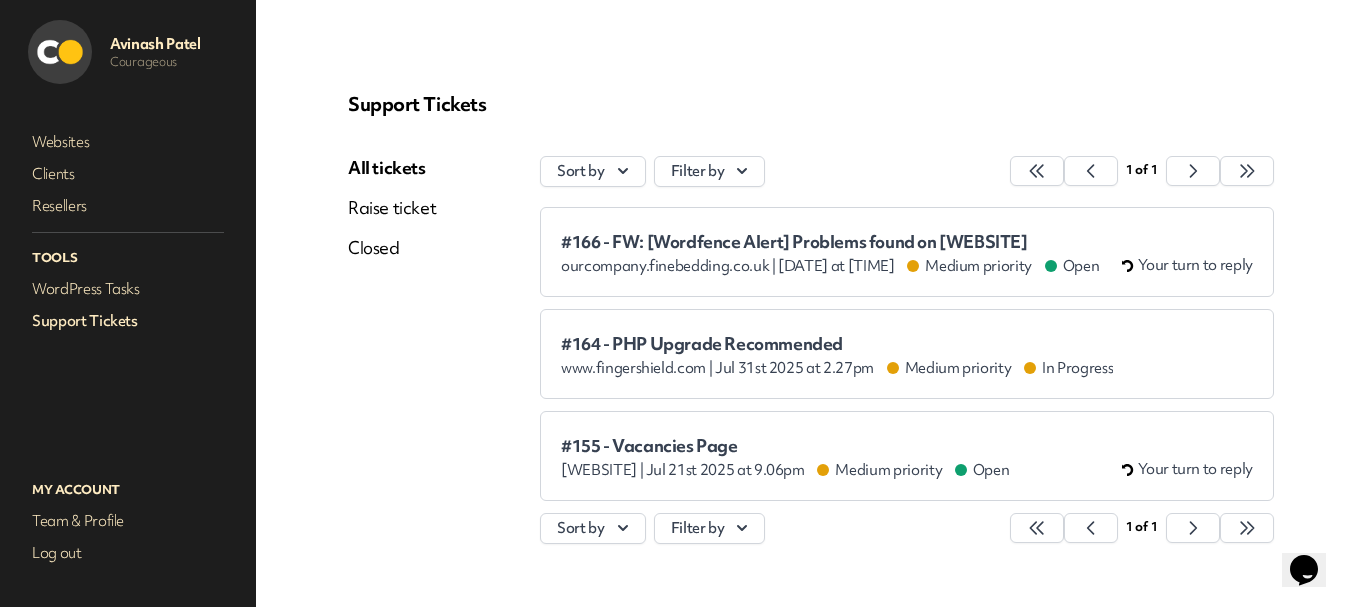 click on "#155 - Vacancies Page" at bounding box center [785, 446] 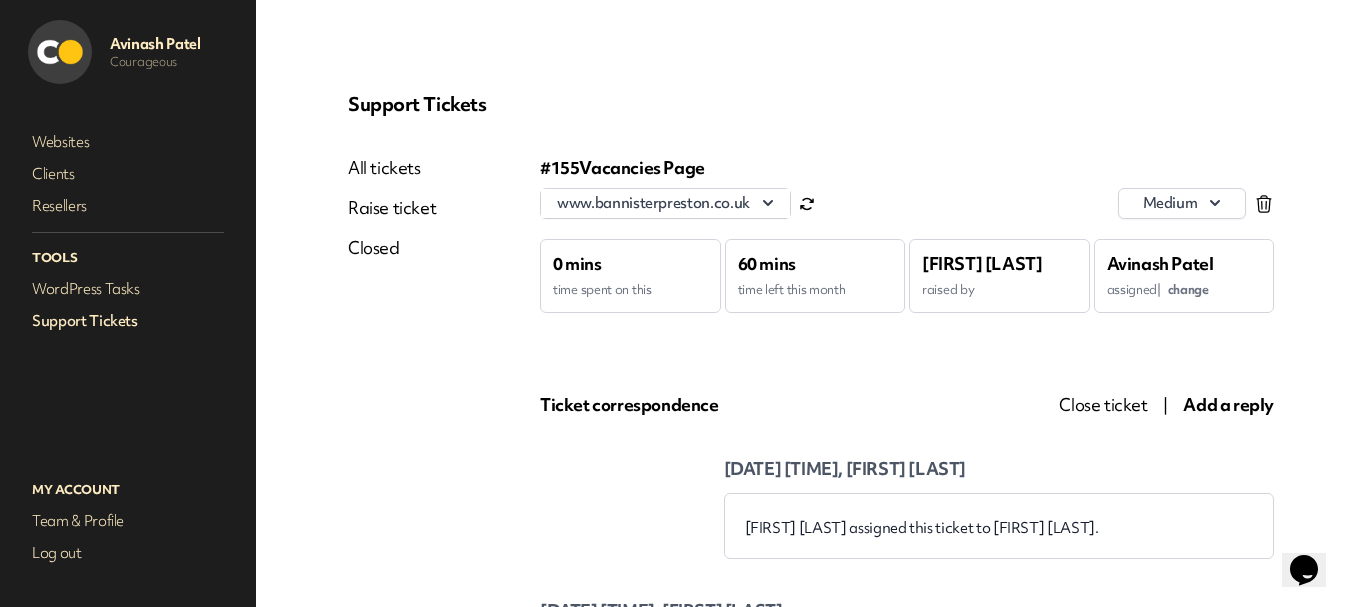 scroll, scrollTop: 0, scrollLeft: 0, axis: both 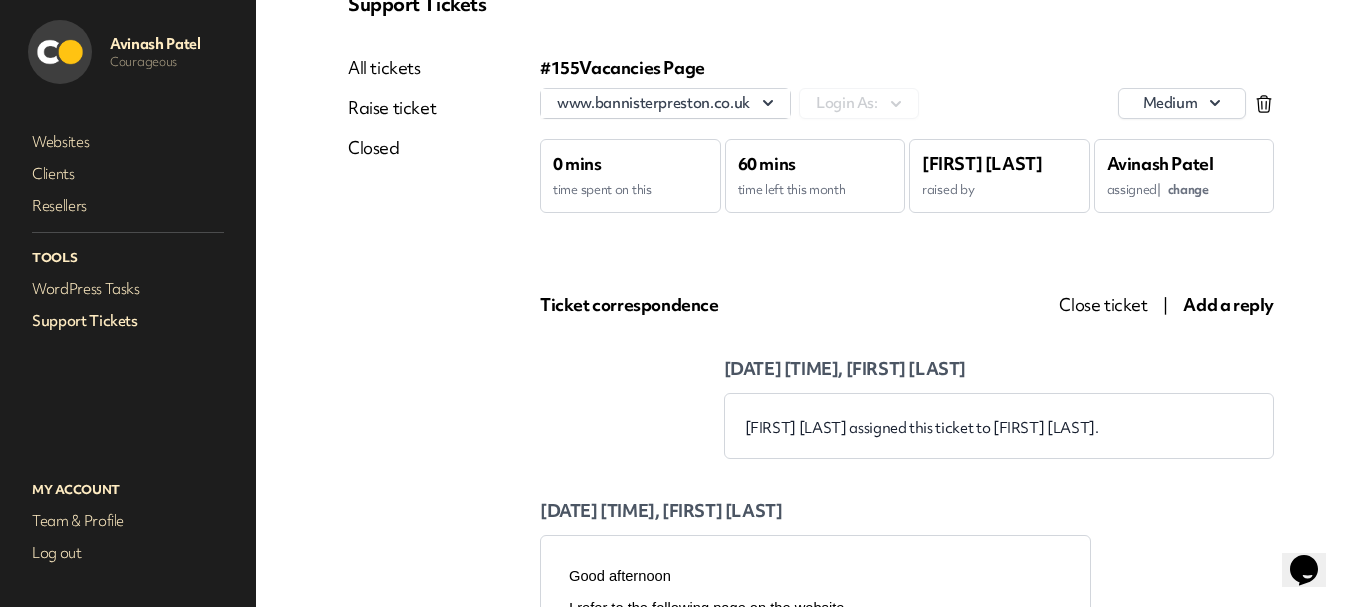 click on "Support Tickets" at bounding box center (128, 321) 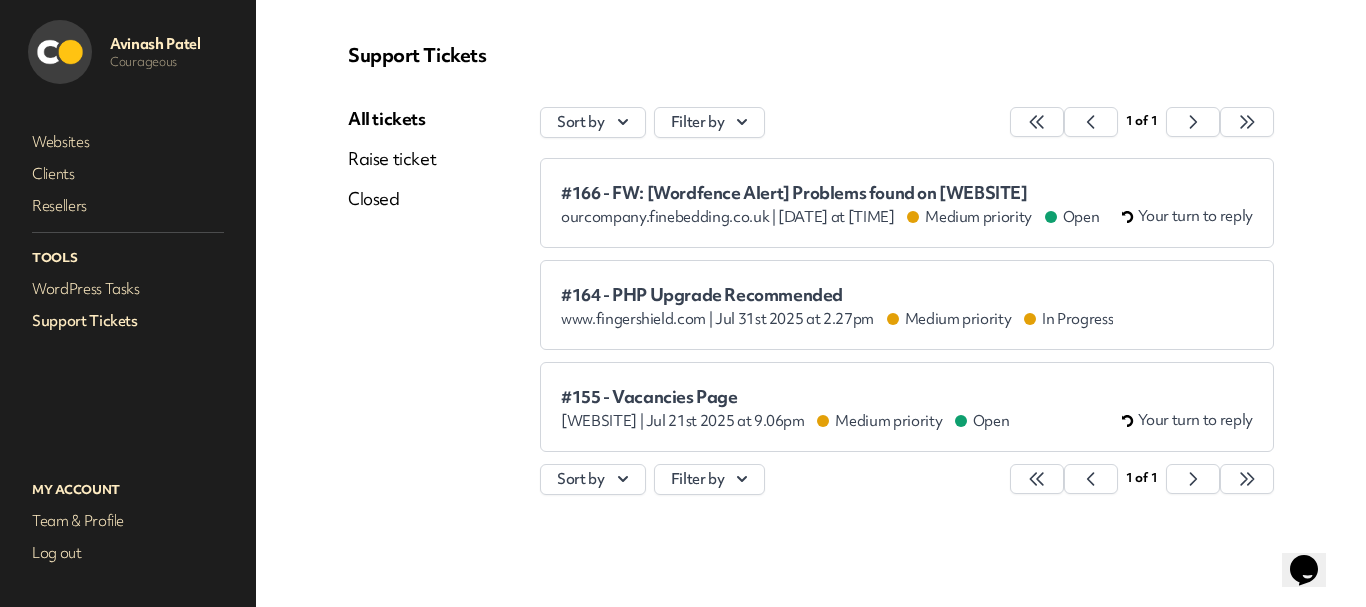 scroll, scrollTop: 49, scrollLeft: 0, axis: vertical 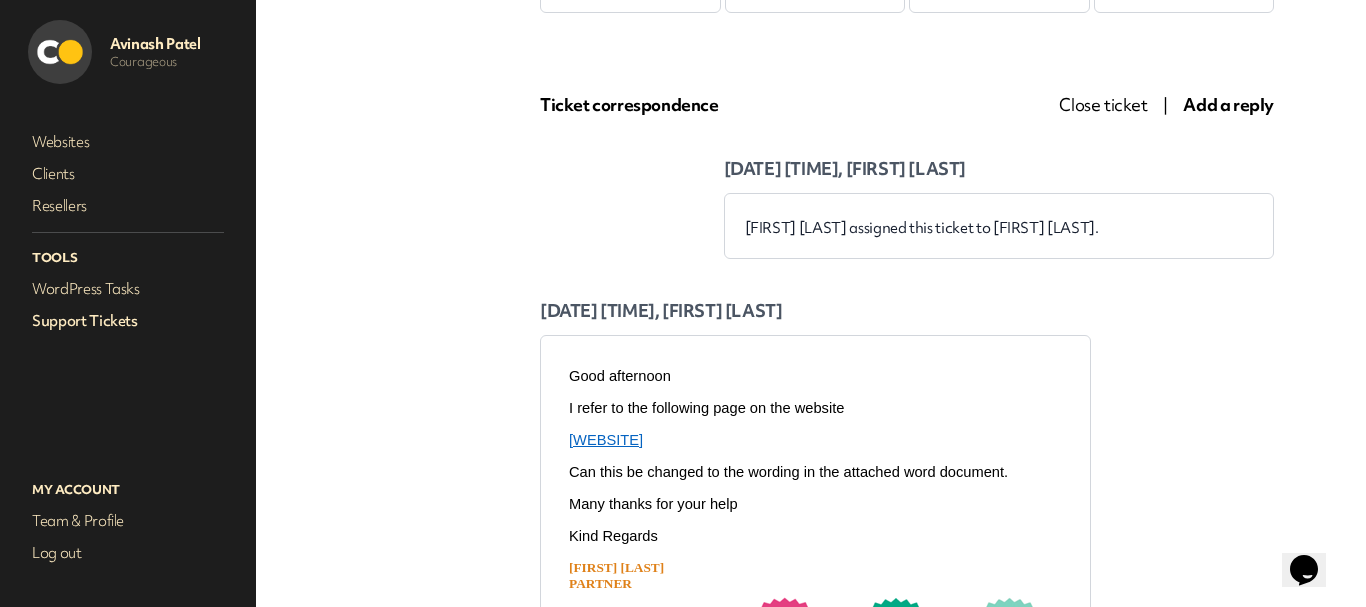 click at bounding box center (815, 424) 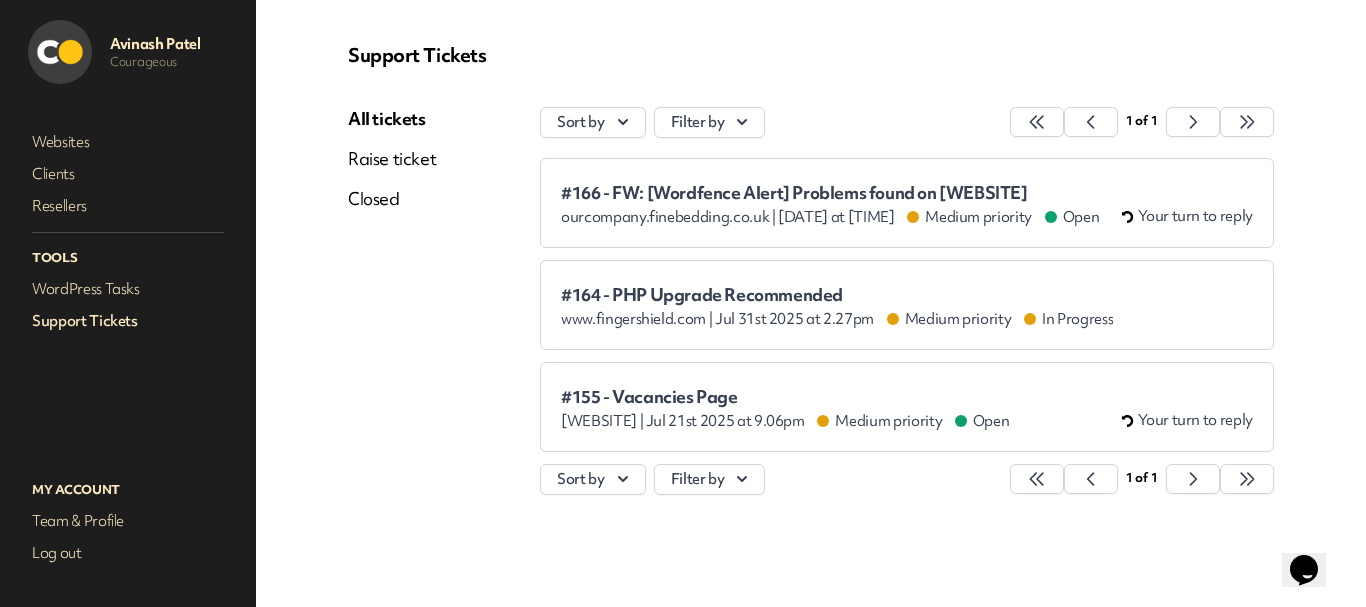 scroll, scrollTop: 49, scrollLeft: 0, axis: vertical 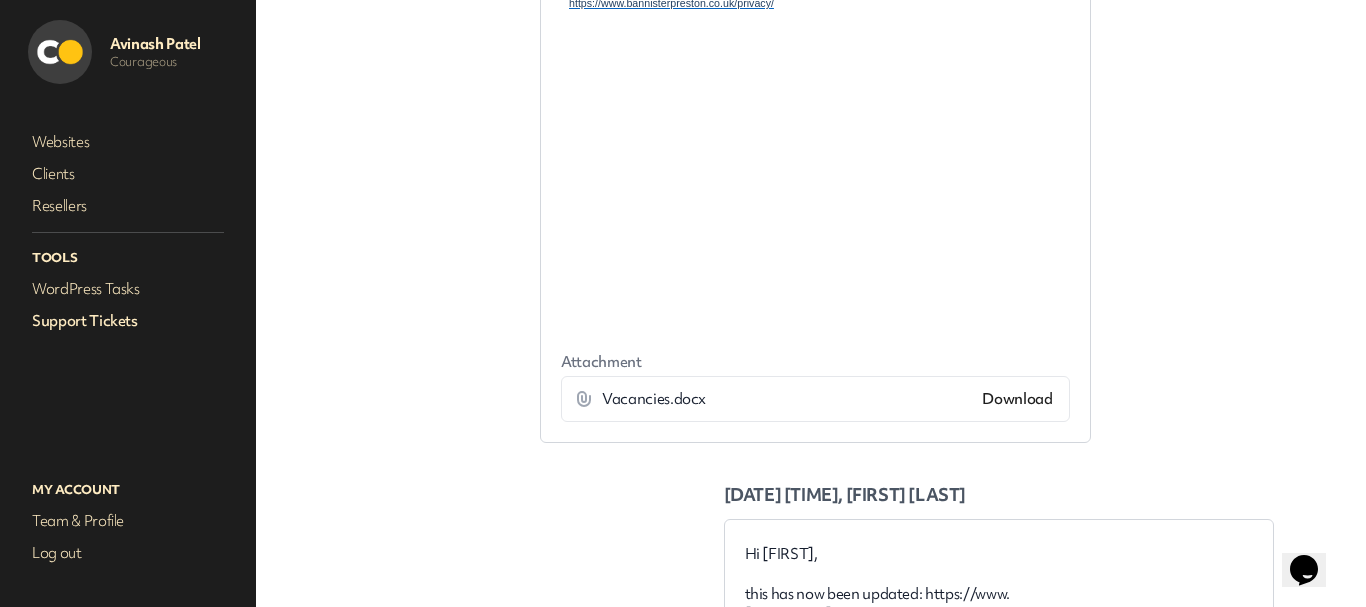 click on "Download" at bounding box center [1017, 399] 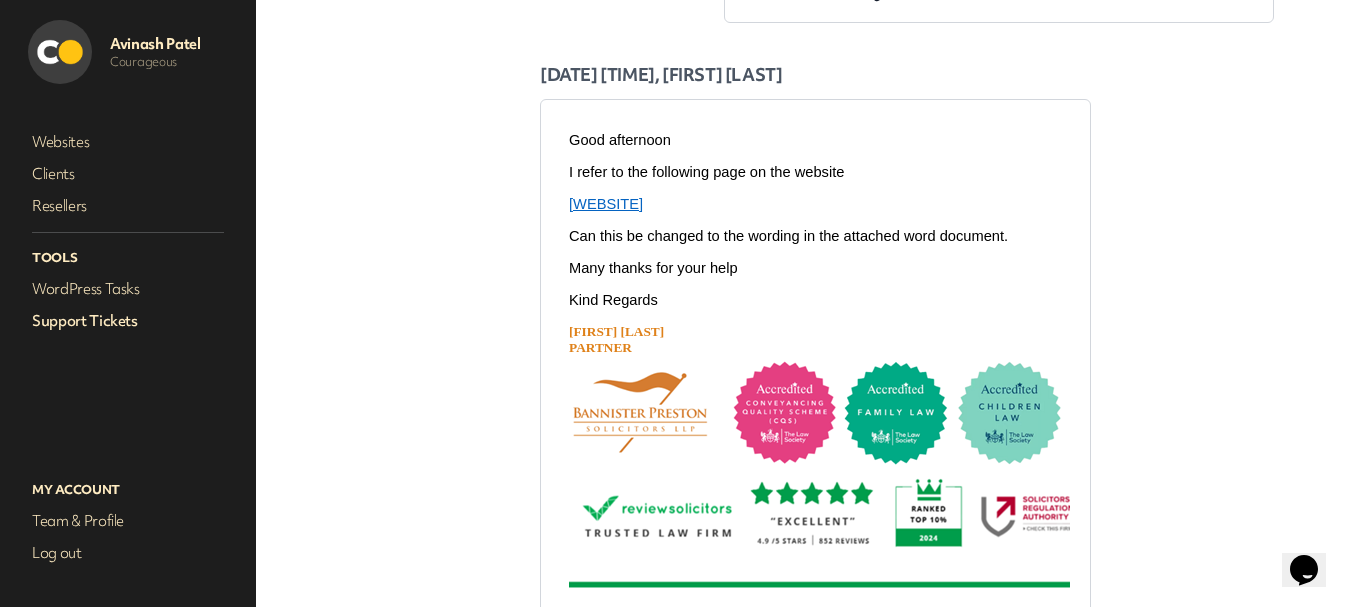 scroll, scrollTop: 500, scrollLeft: 0, axis: vertical 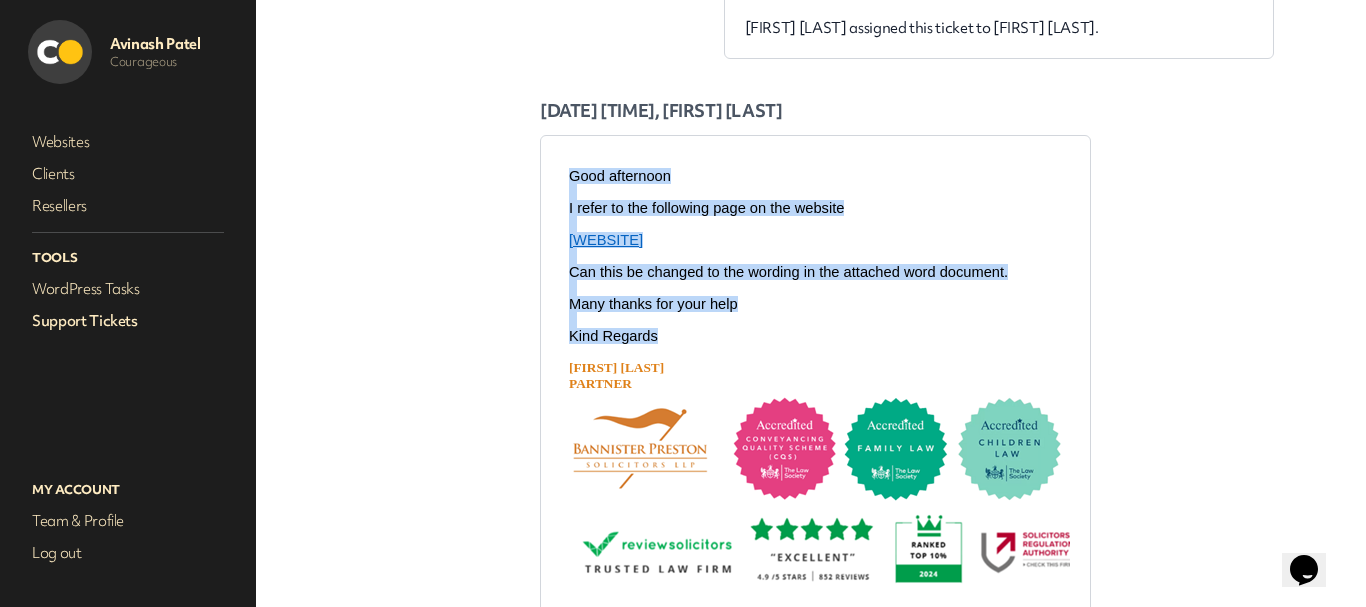 drag, startPoint x: 680, startPoint y: 364, endPoint x: 554, endPoint y: 183, distance: 220.53798 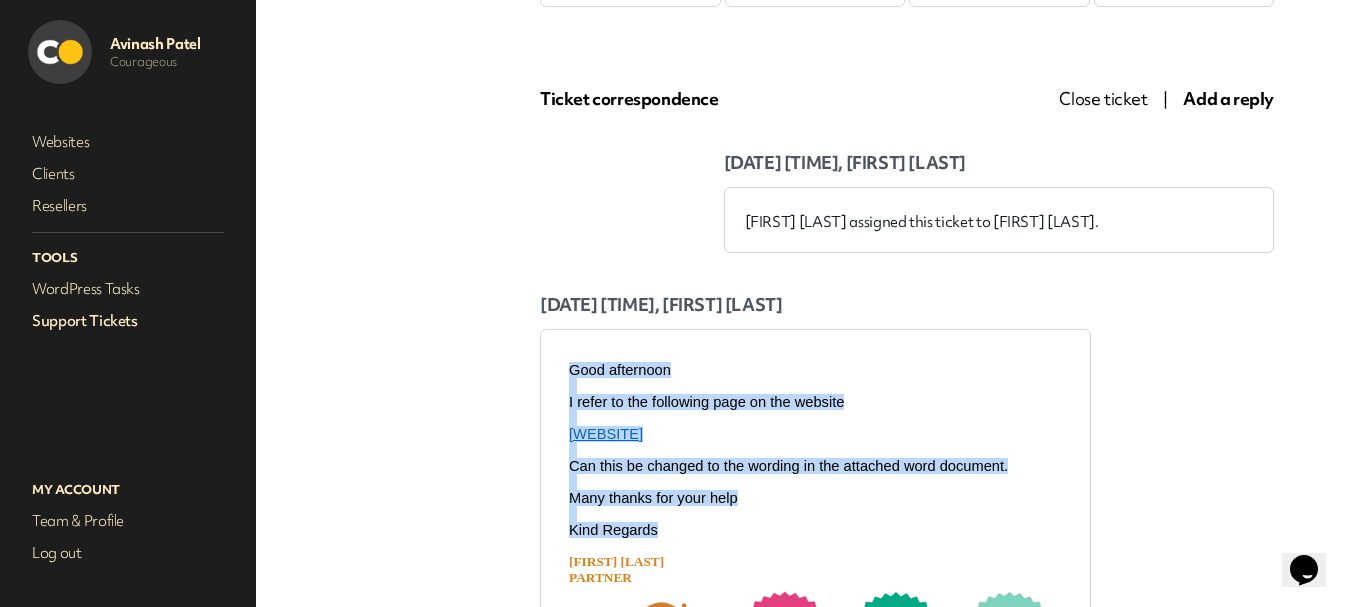 scroll, scrollTop: 100, scrollLeft: 0, axis: vertical 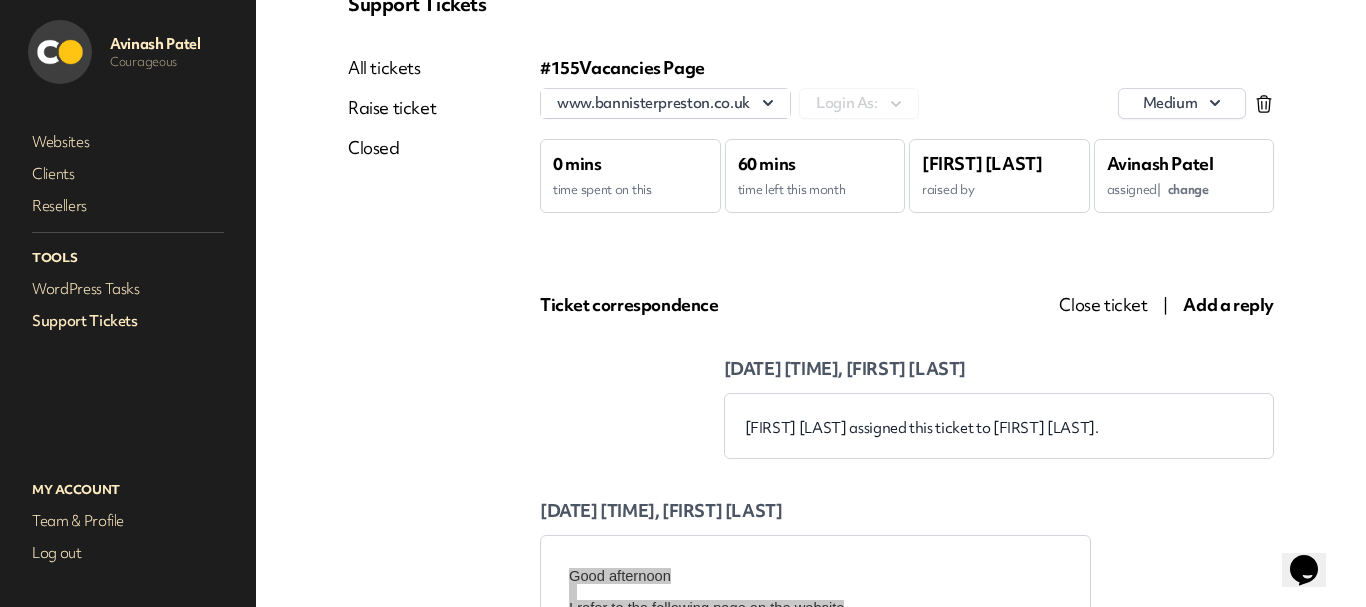 click on "Add a reply" at bounding box center [1228, 304] 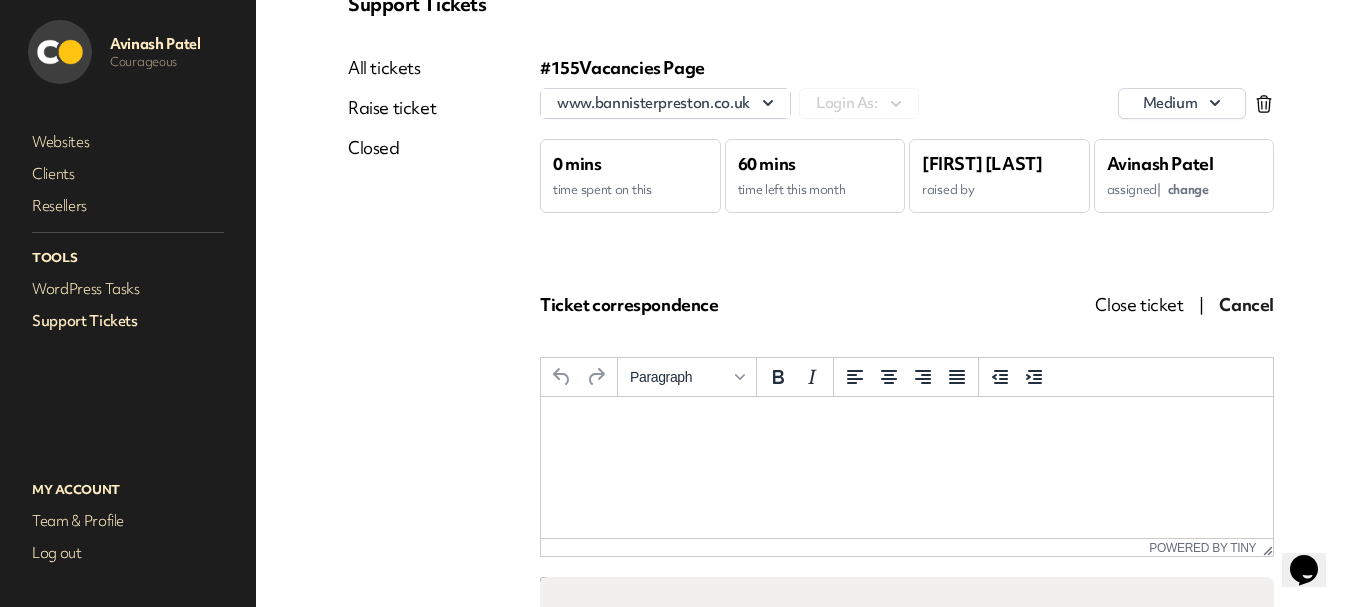 scroll, scrollTop: 0, scrollLeft: 0, axis: both 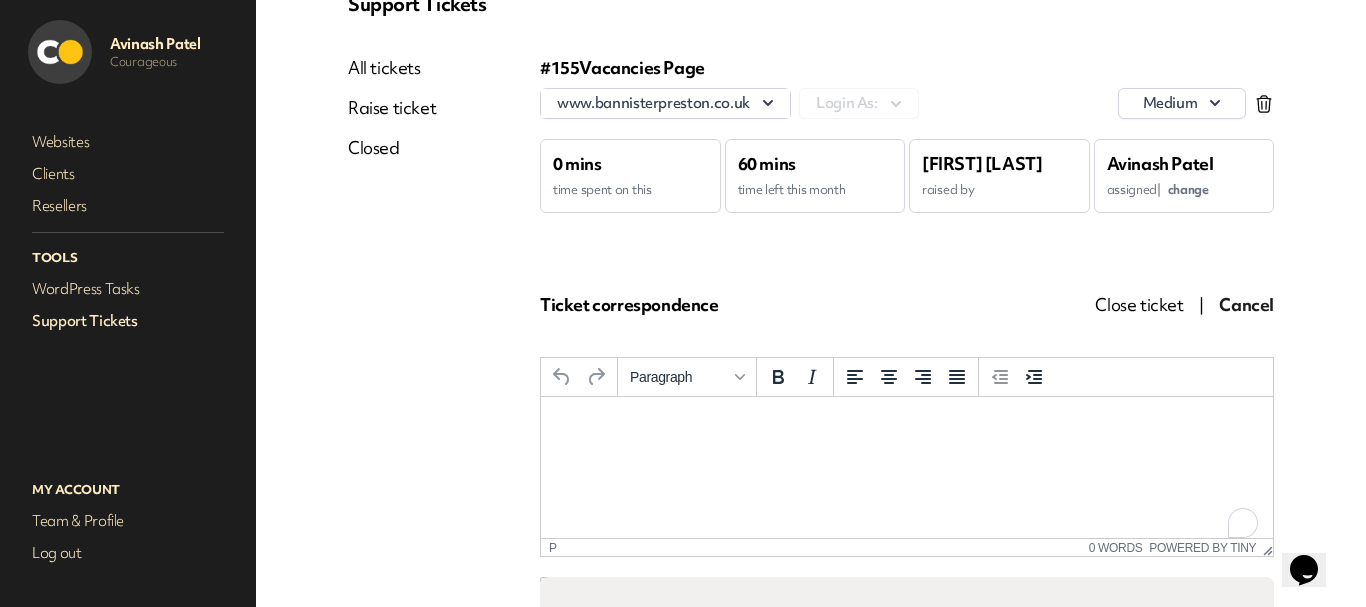 paste 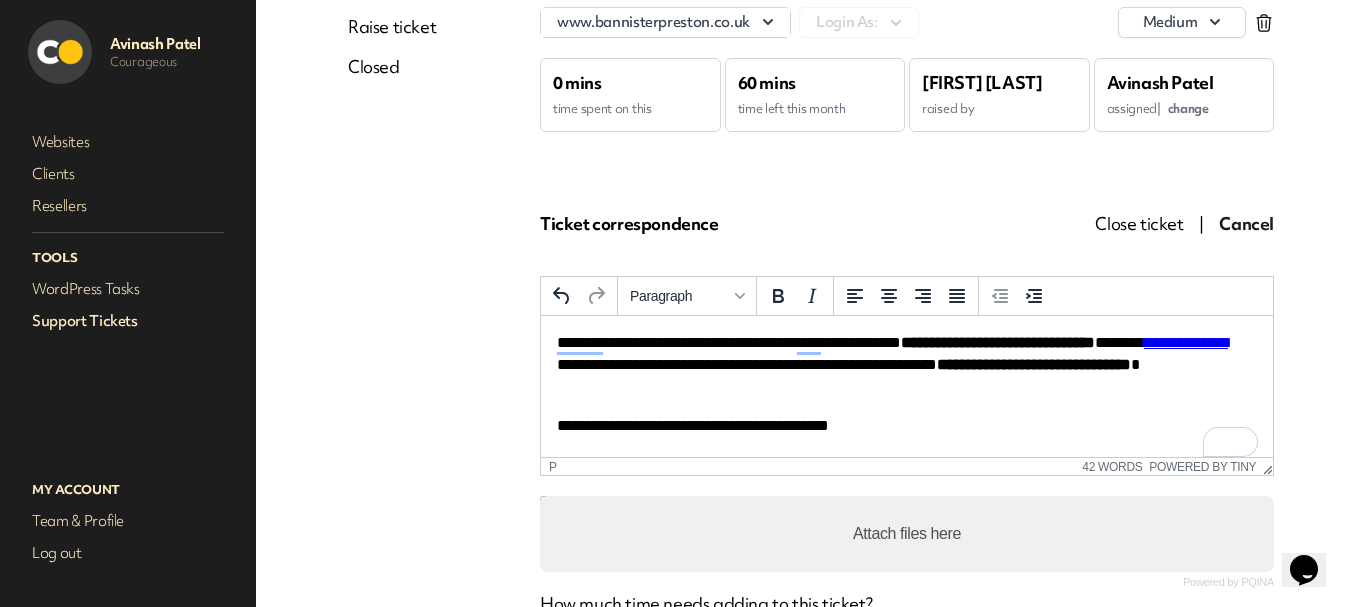 scroll, scrollTop: 200, scrollLeft: 0, axis: vertical 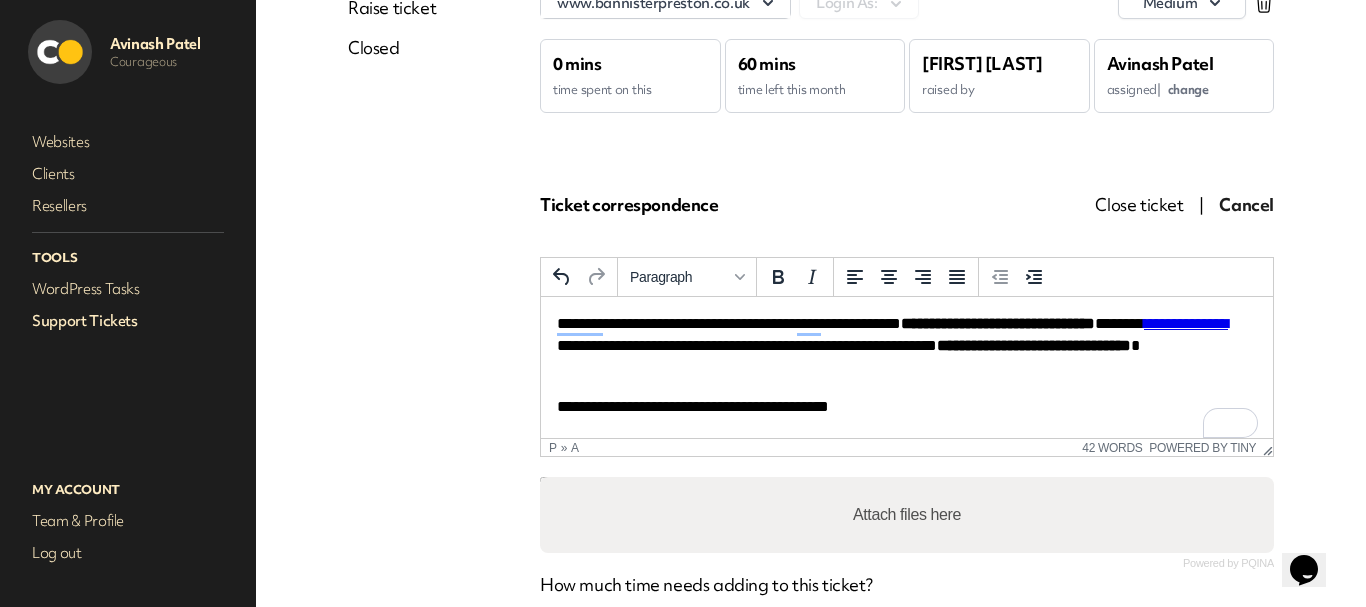 click on "**********" at bounding box center [1186, 323] 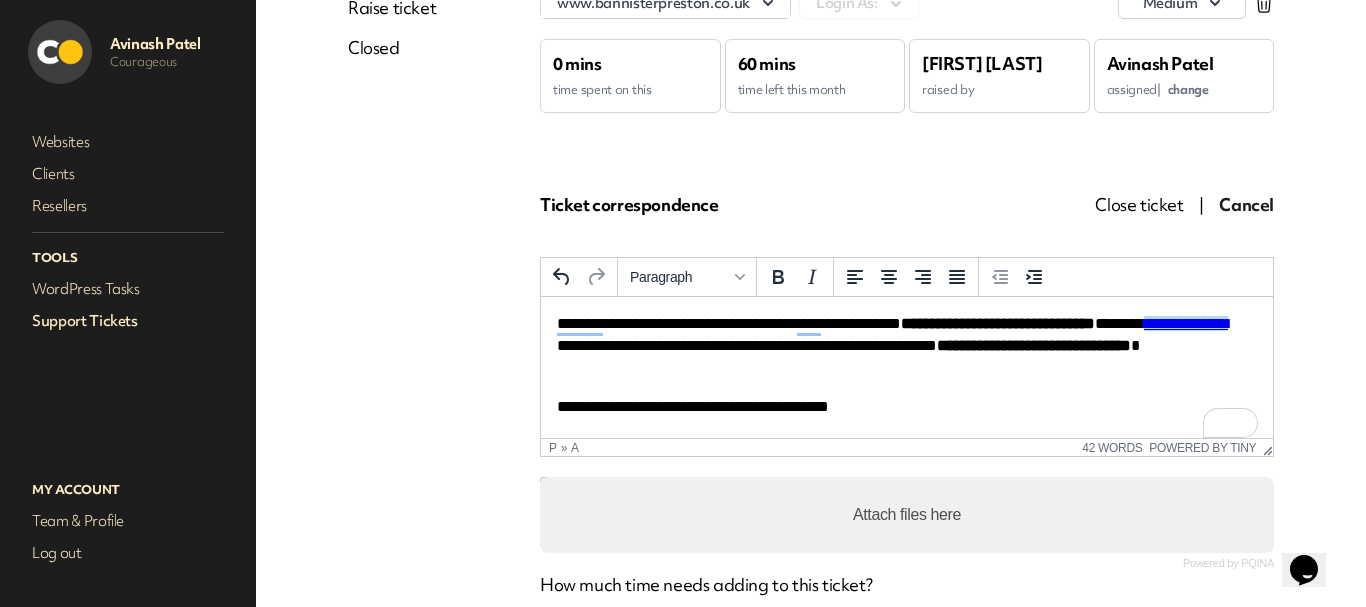 click on "**********" at bounding box center (1186, 323) 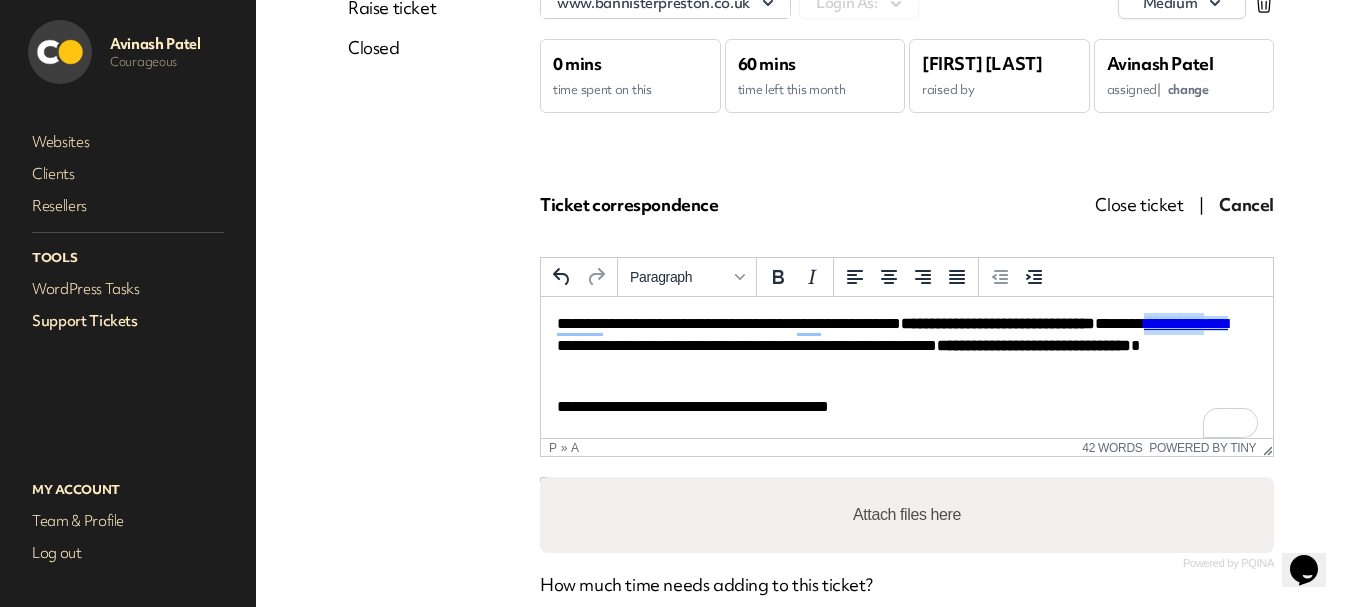 click on "**********" at bounding box center (1186, 323) 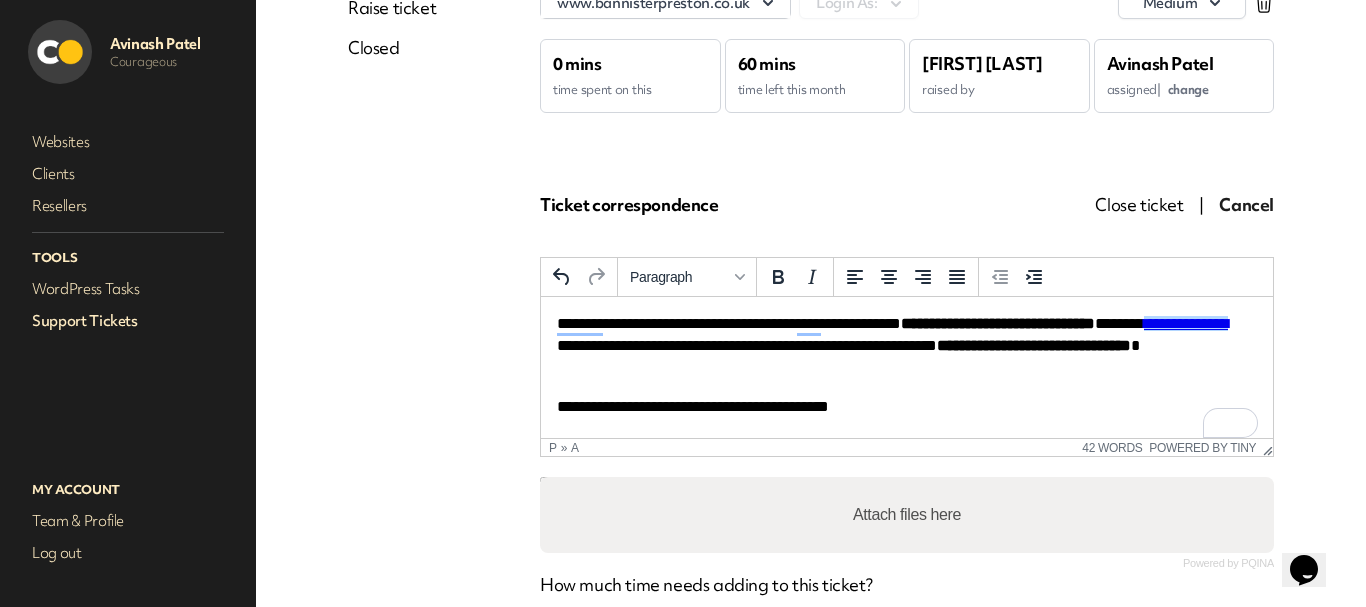 click on "**********" at bounding box center (1186, 323) 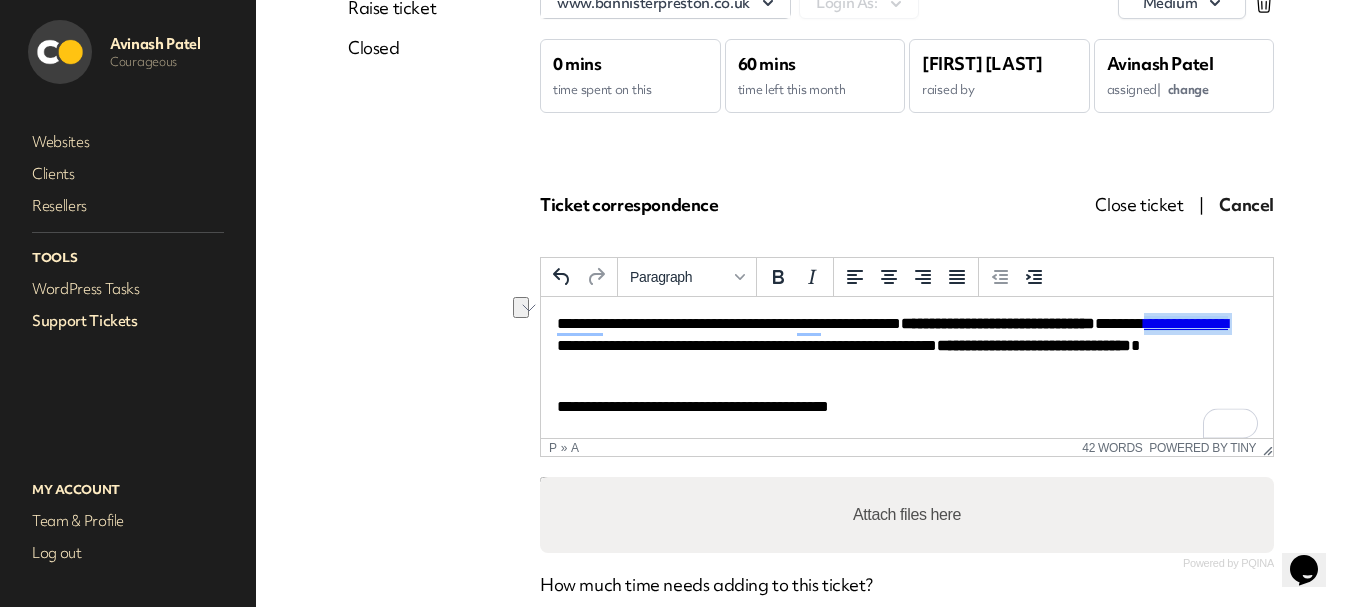 drag, startPoint x: 690, startPoint y: 349, endPoint x: 584, endPoint y: 349, distance: 106 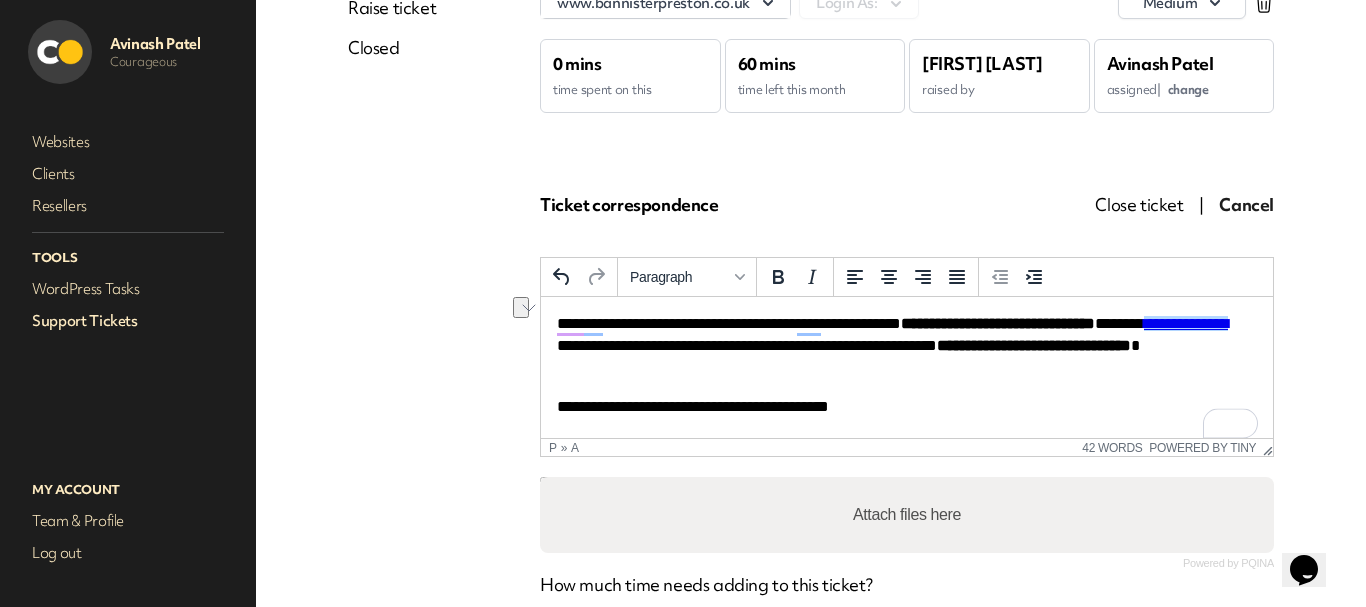 click on "**********" at bounding box center [899, 346] 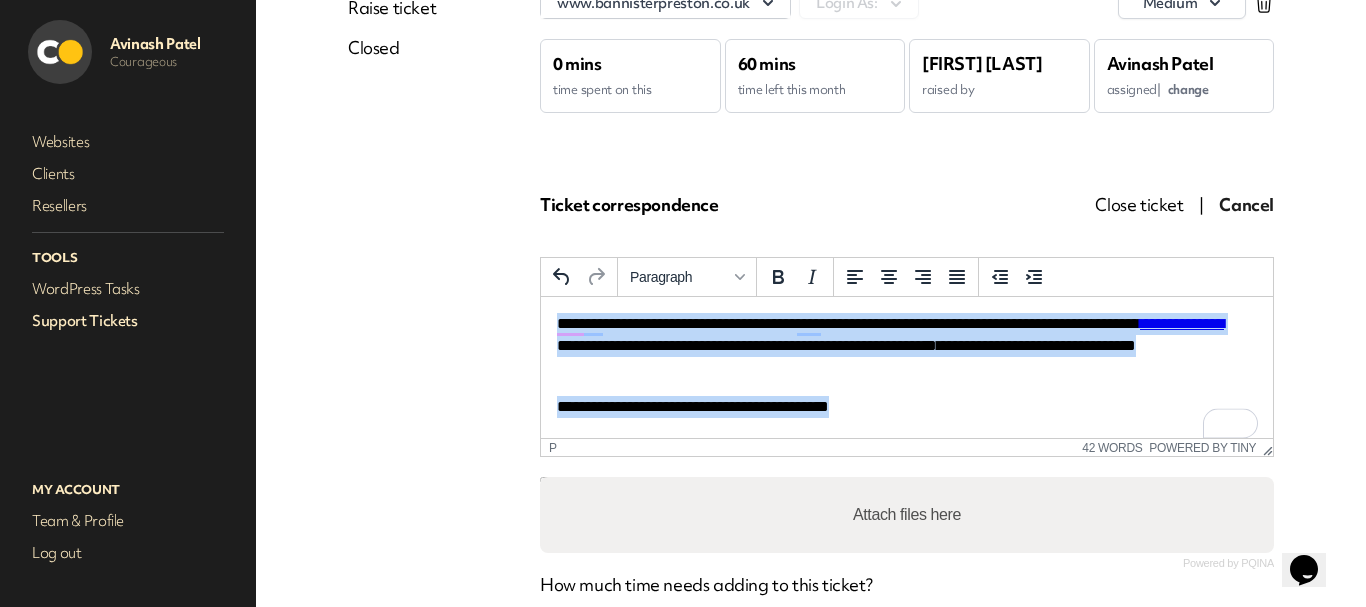 click on "**********" at bounding box center (899, 346) 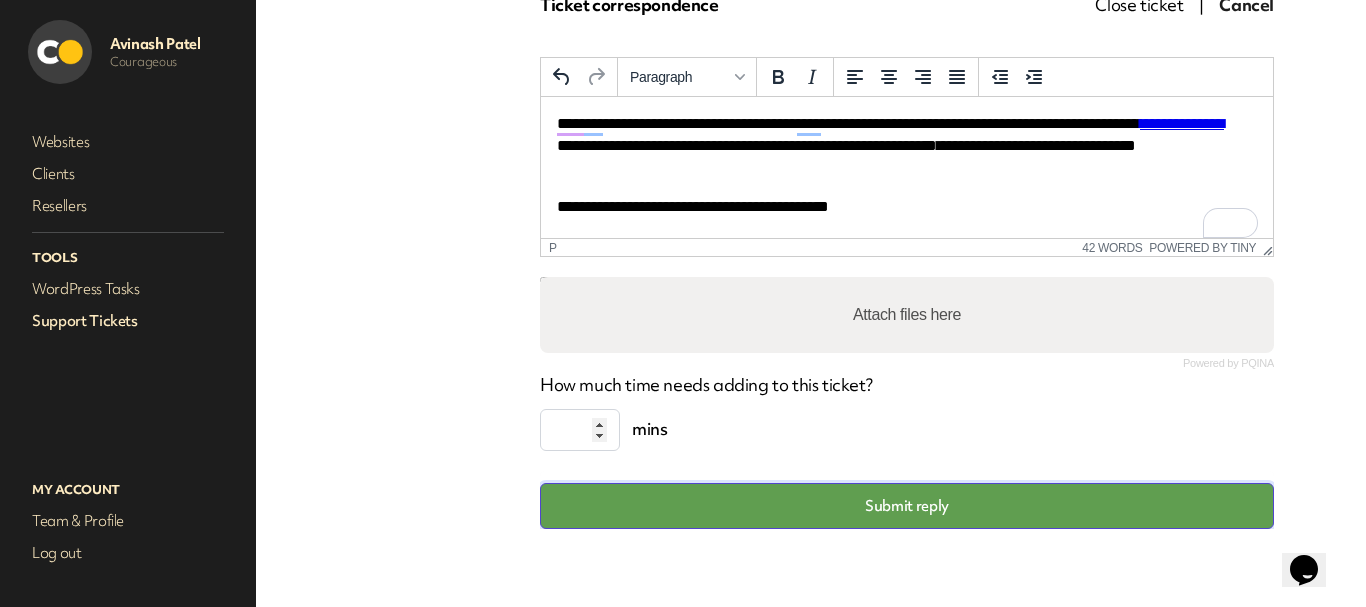 click on "Submit reply" at bounding box center [907, 506] 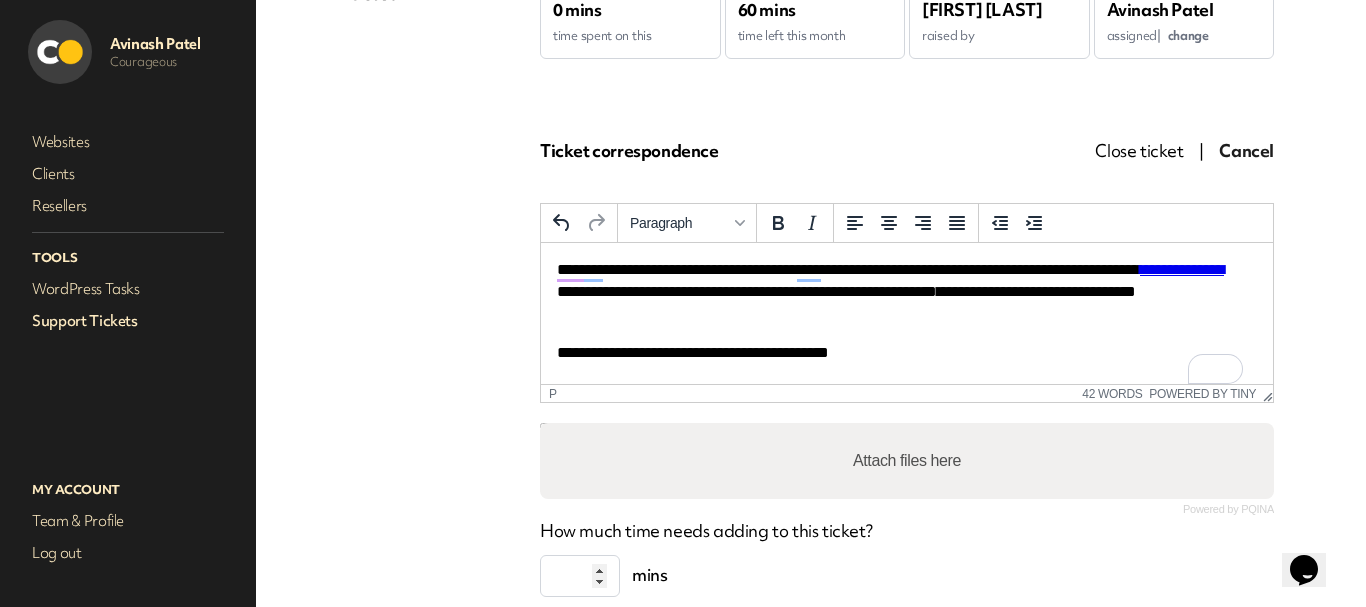 scroll, scrollTop: 76, scrollLeft: 0, axis: vertical 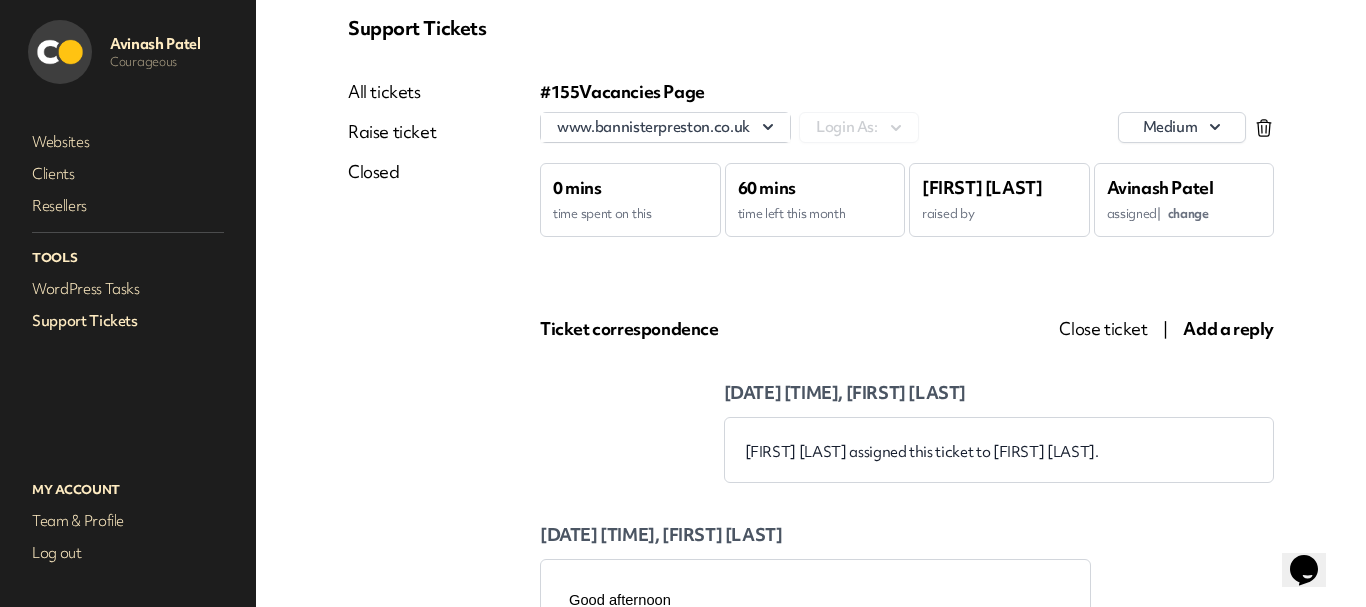 click on "[DATE] [TIME], [FIRST] [LAST]
[FIRST] [LAST] assigned this ticket to [FIRST] [LAST].
[DATE] [TIME], [FIRST] [LAST]
Attachment     Vacancies.docx   Download
[DATE] [TIME], [FIRST] [LAST]
Hi [FIRST],
this has now been updated: [WEBSITE]
Many thanks,
[FIRST]
[DATE] [TIME], [FIRST] [LAST]
Hi [FIRST],
No problem, we will get this added tomorrow.
Many thanks,
[FIRST]
[DATE] [TIME], [FIRST] [LAST]
[FIRST] [LAST] assigned this ticket to [FIRST] [LAST]." at bounding box center [907, 1304] 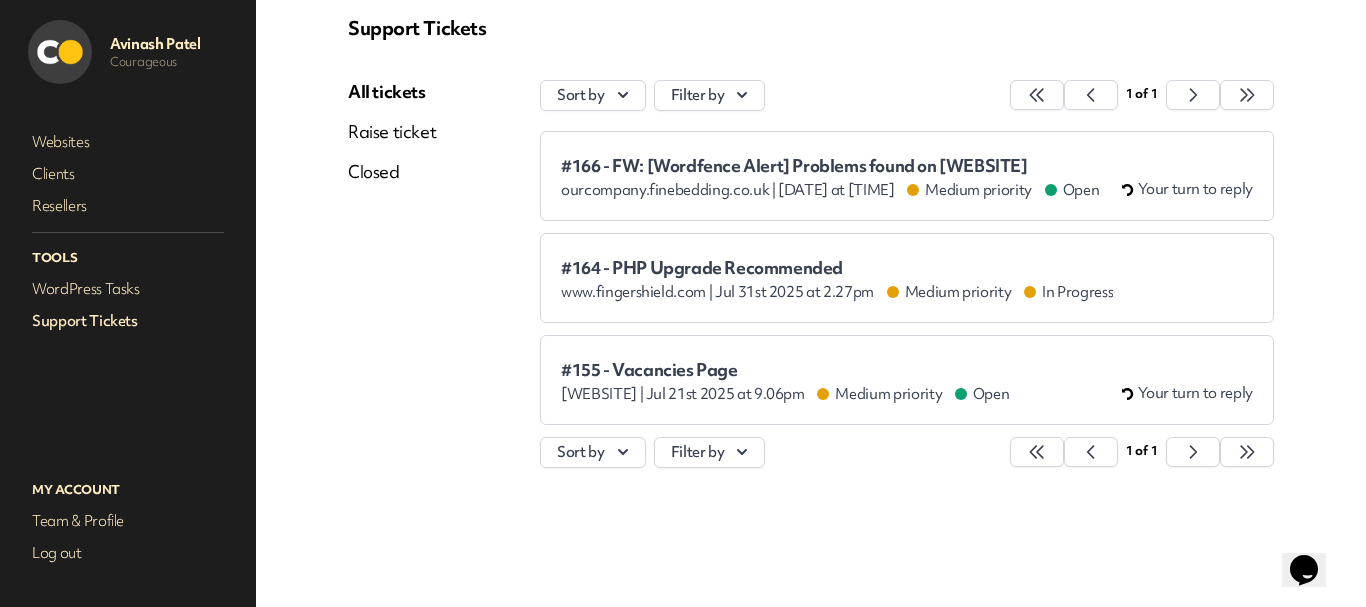 scroll, scrollTop: 49, scrollLeft: 0, axis: vertical 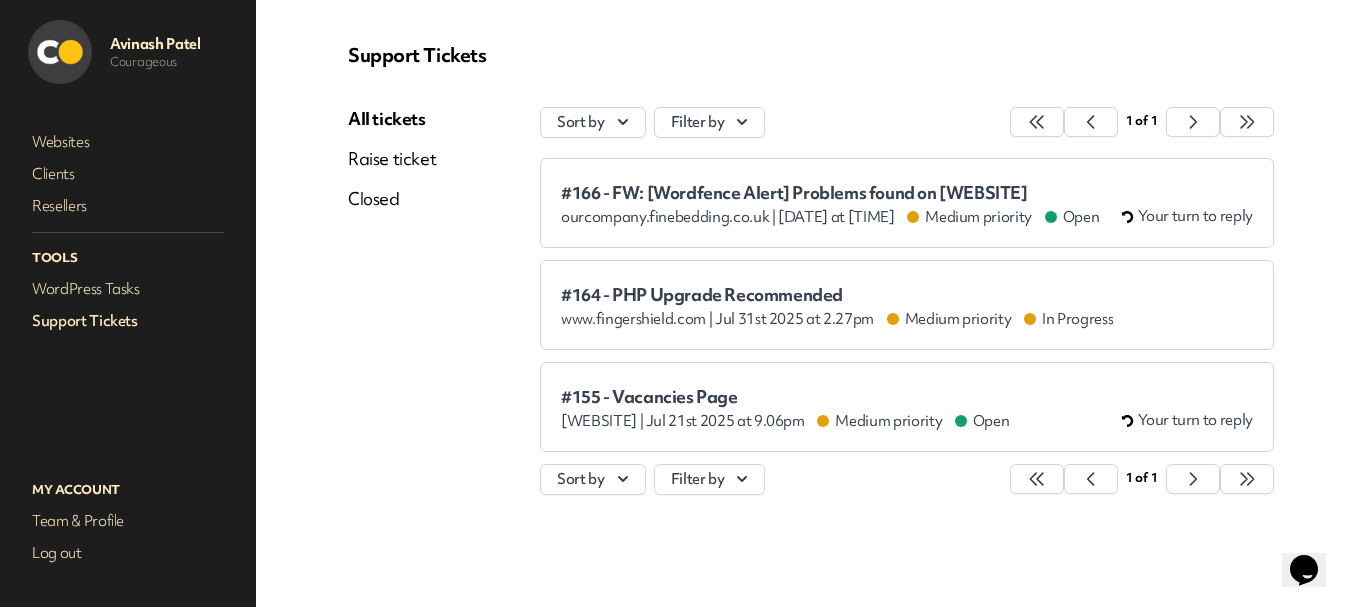 click on "#155 - Vacancies Page   www.bannisterpreston.co.uk |
Jul 21st 2025 at 9.06pm
Medium priority
Open
Your turn to reply" at bounding box center [907, 407] 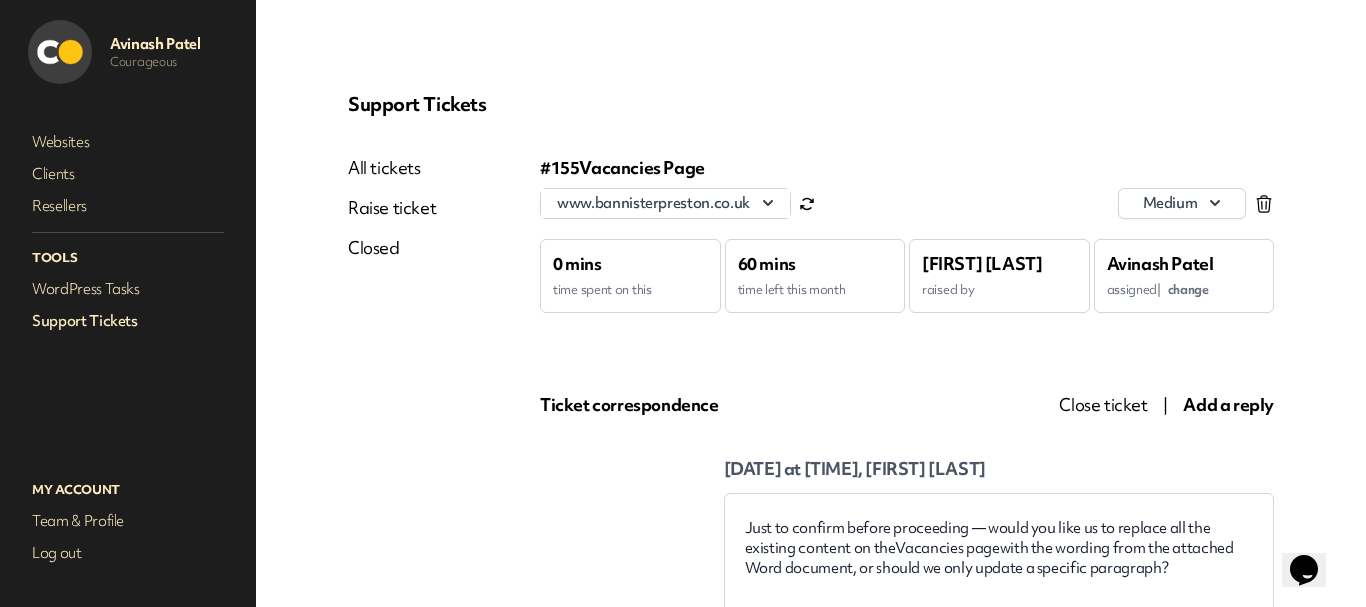 scroll, scrollTop: 0, scrollLeft: 0, axis: both 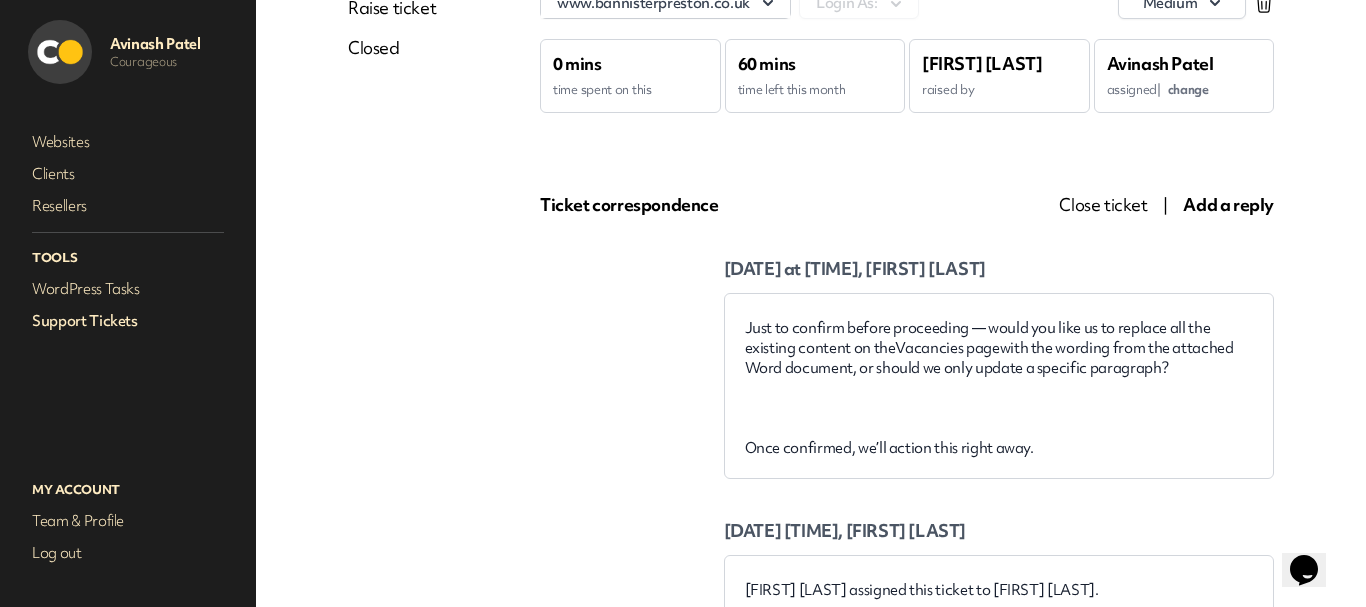 click on "Support Tickets" at bounding box center (128, 321) 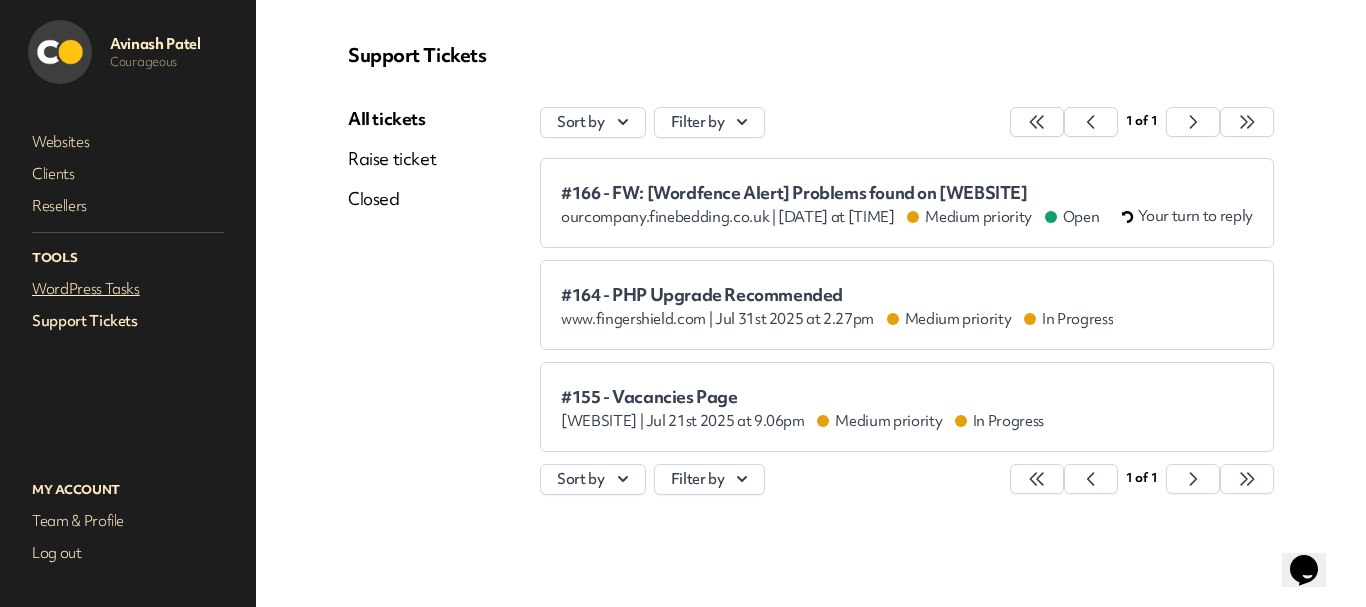 click on "WordPress Tasks" at bounding box center [128, 289] 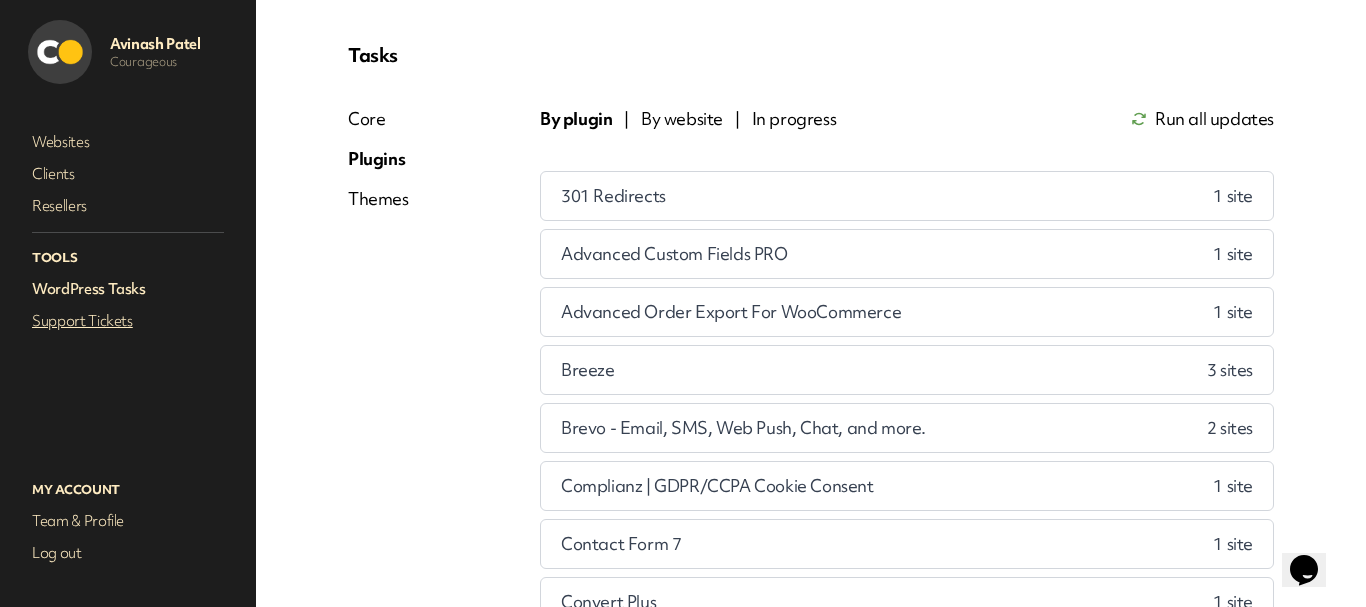 click on "Support Tickets" at bounding box center (128, 321) 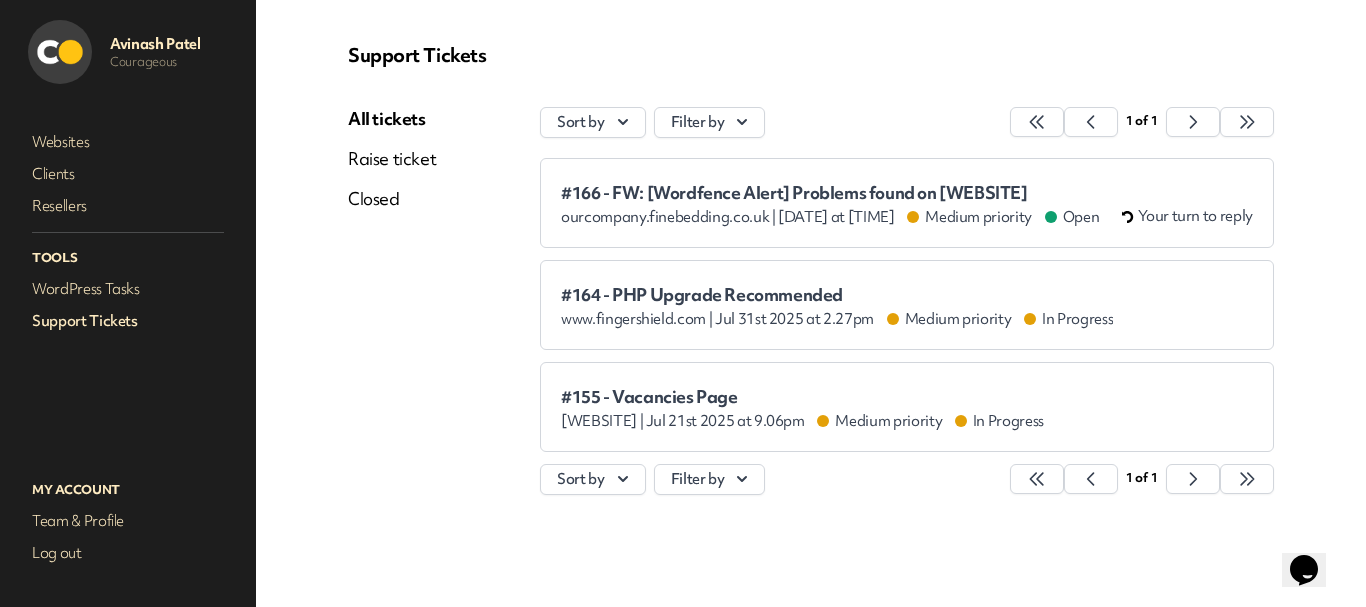 click on "#155 - Vacancies Page" at bounding box center (802, 397) 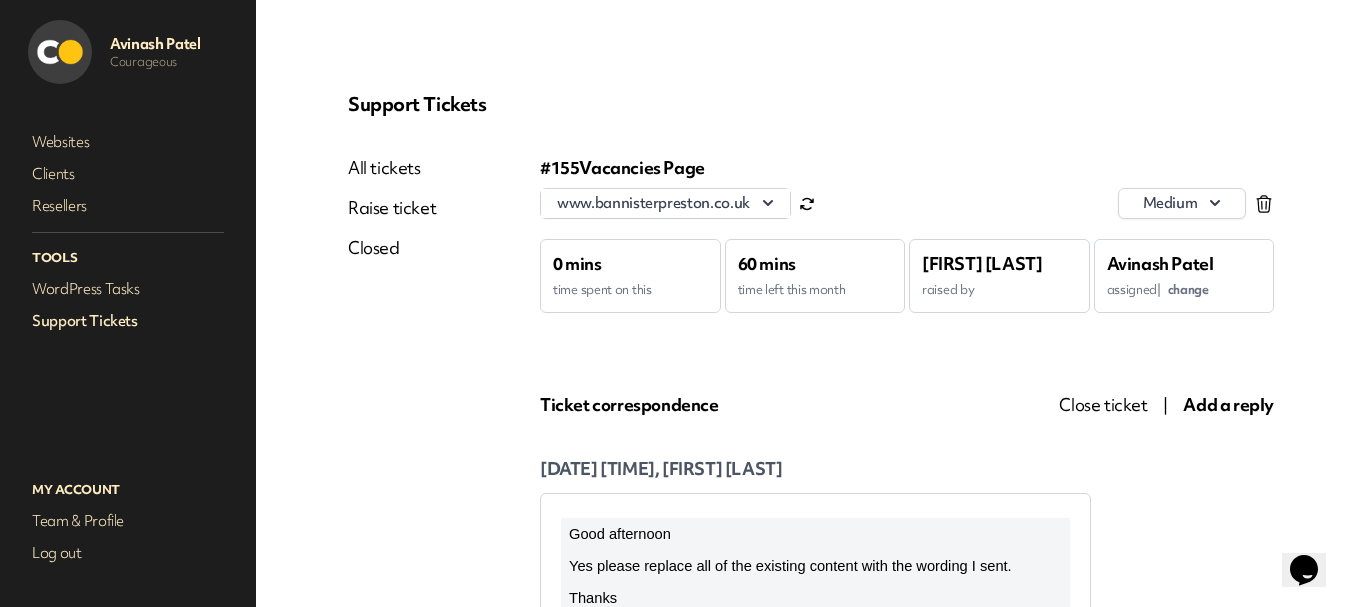 scroll, scrollTop: 0, scrollLeft: 0, axis: both 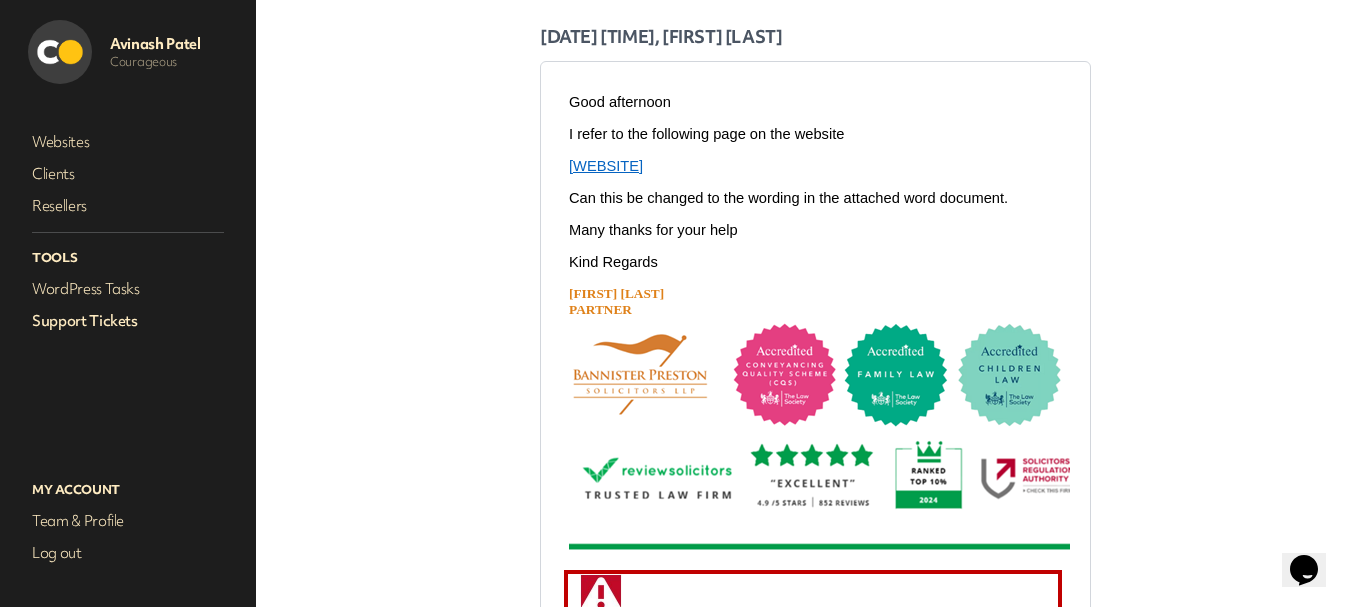 drag, startPoint x: 921, startPoint y: 170, endPoint x: 570, endPoint y: 172, distance: 351.0057 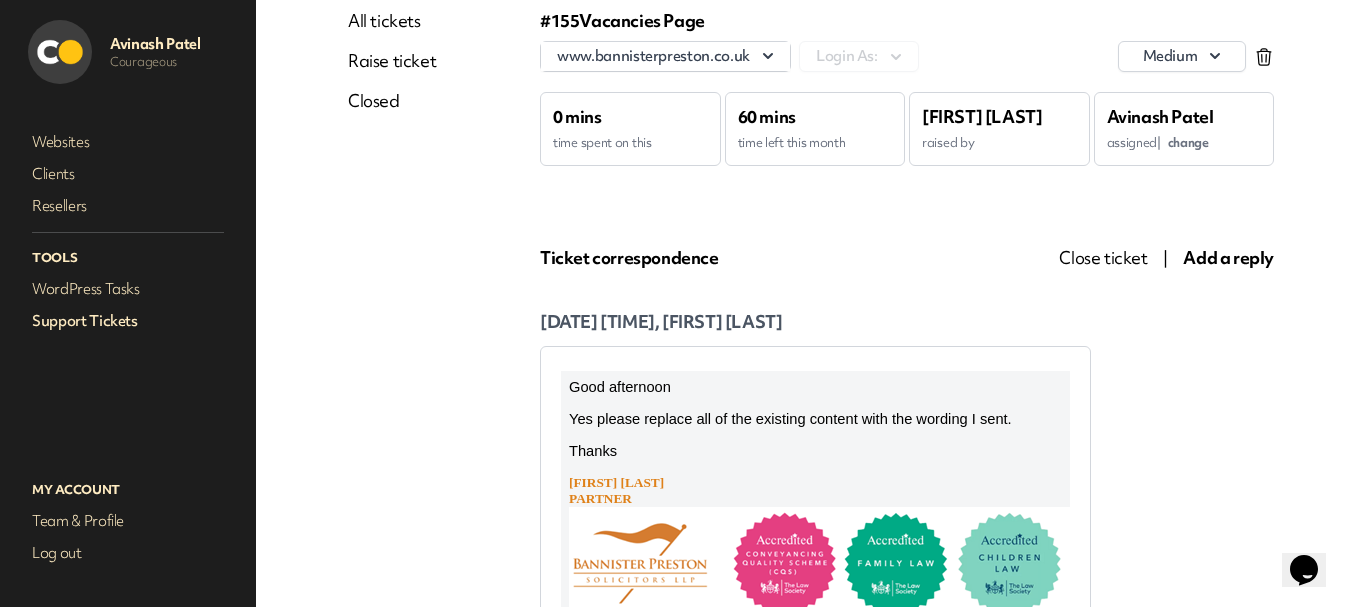 scroll, scrollTop: 300, scrollLeft: 0, axis: vertical 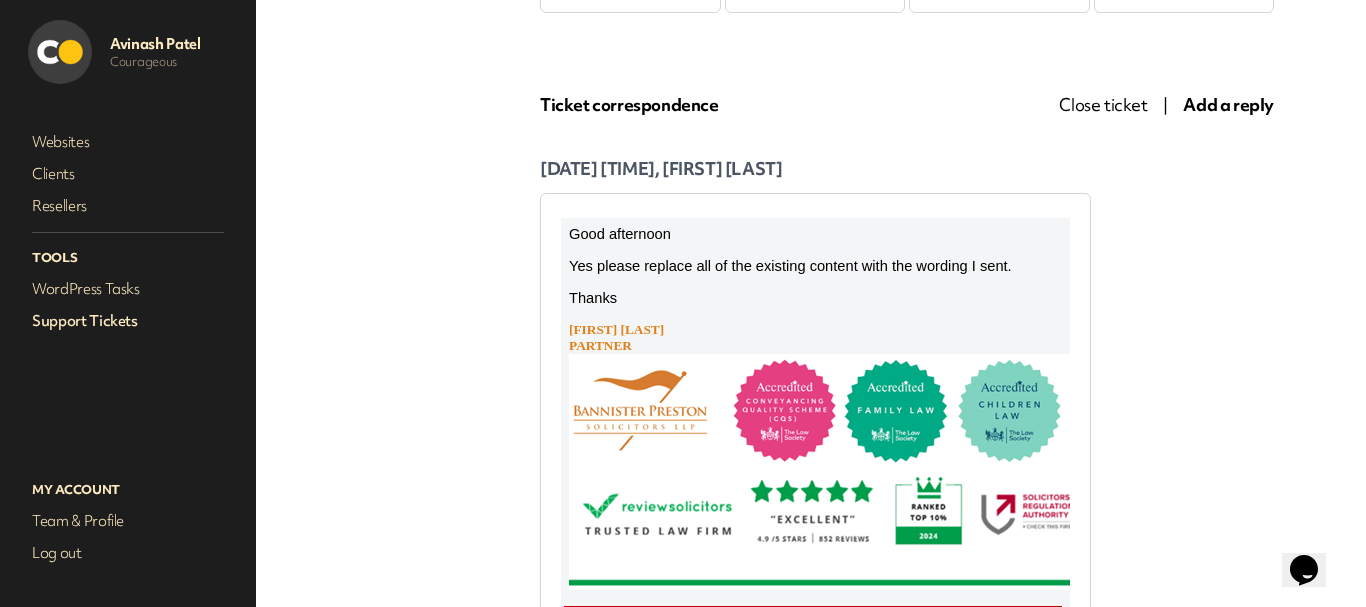 click on "Add a reply" at bounding box center [1228, 104] 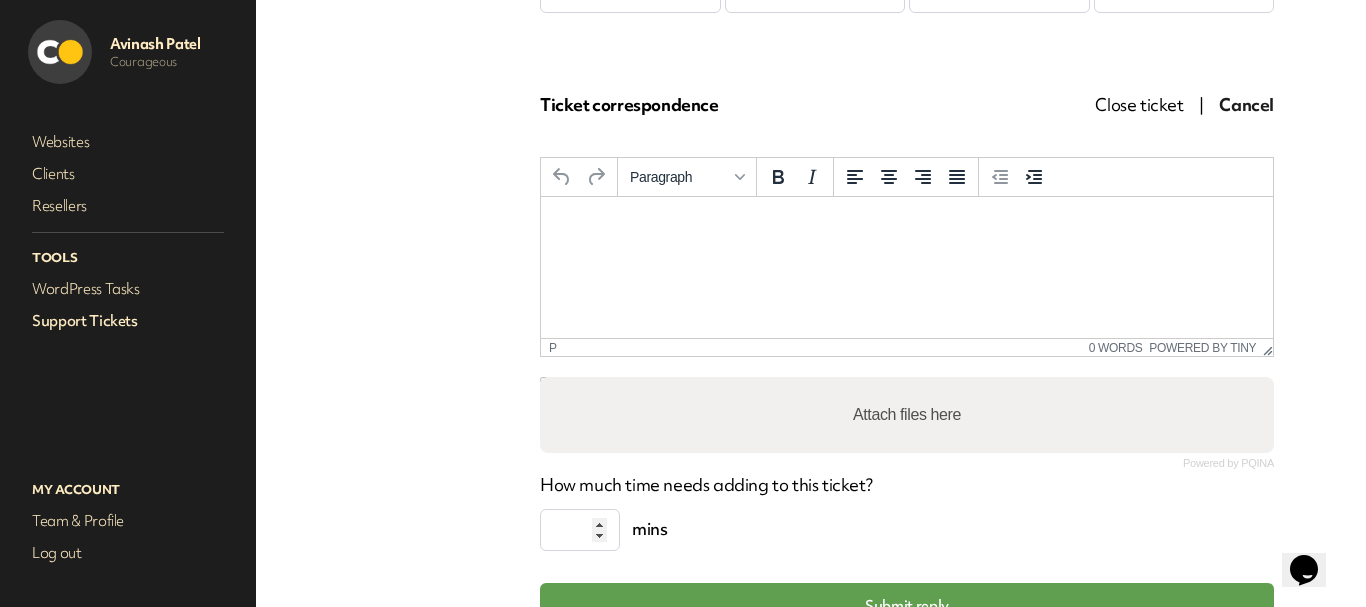 scroll, scrollTop: 0, scrollLeft: 0, axis: both 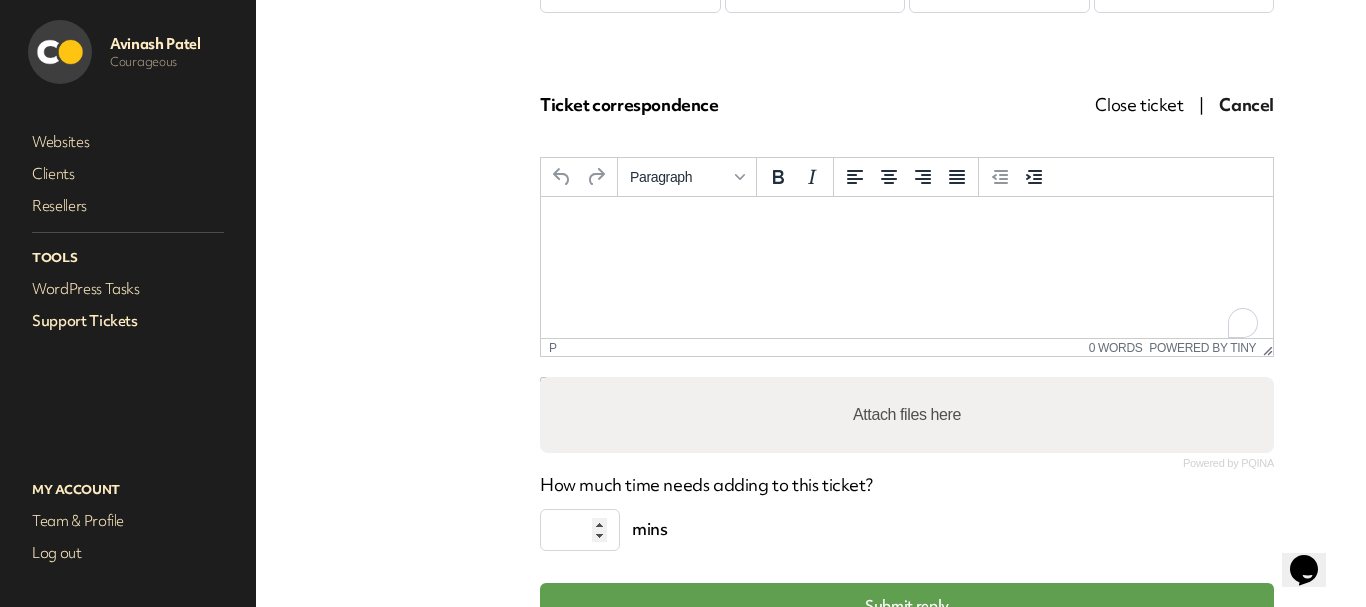 type 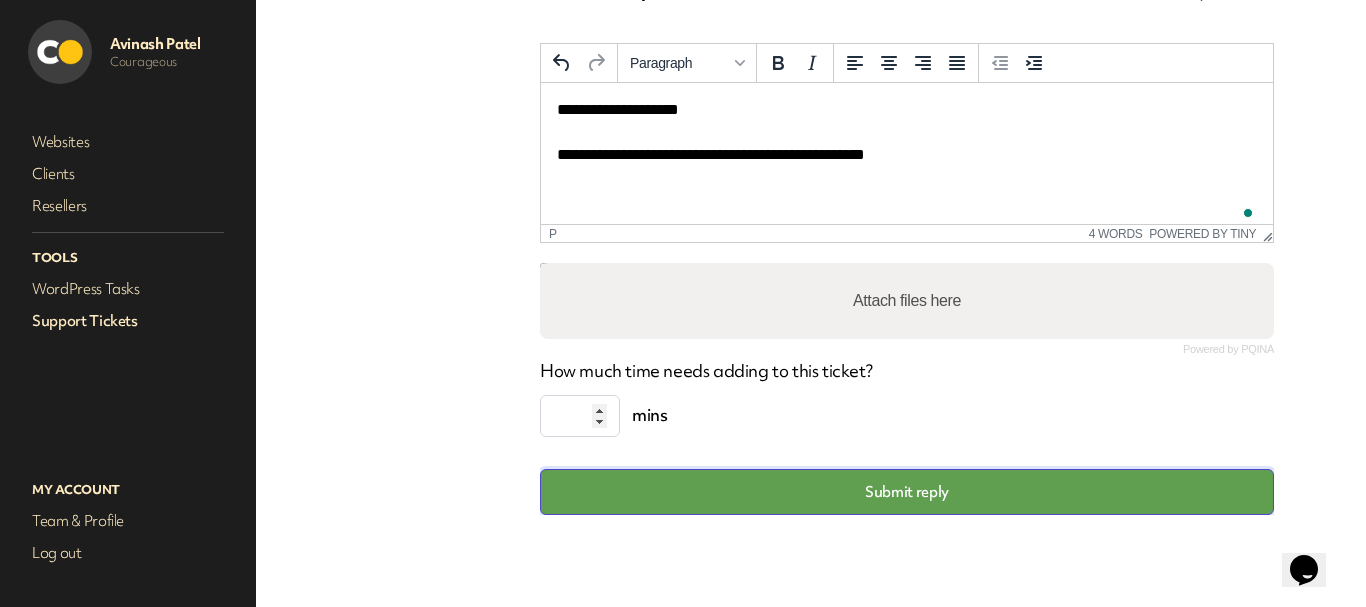 click on "Submit reply" at bounding box center (907, 492) 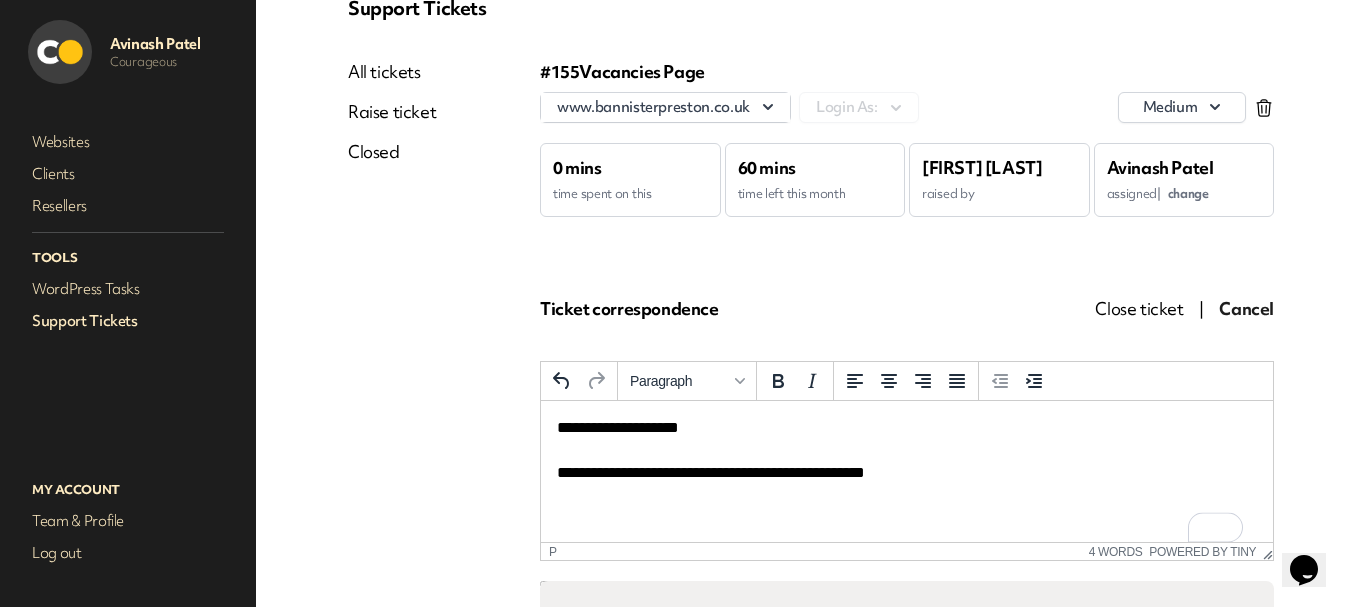 scroll, scrollTop: 76, scrollLeft: 0, axis: vertical 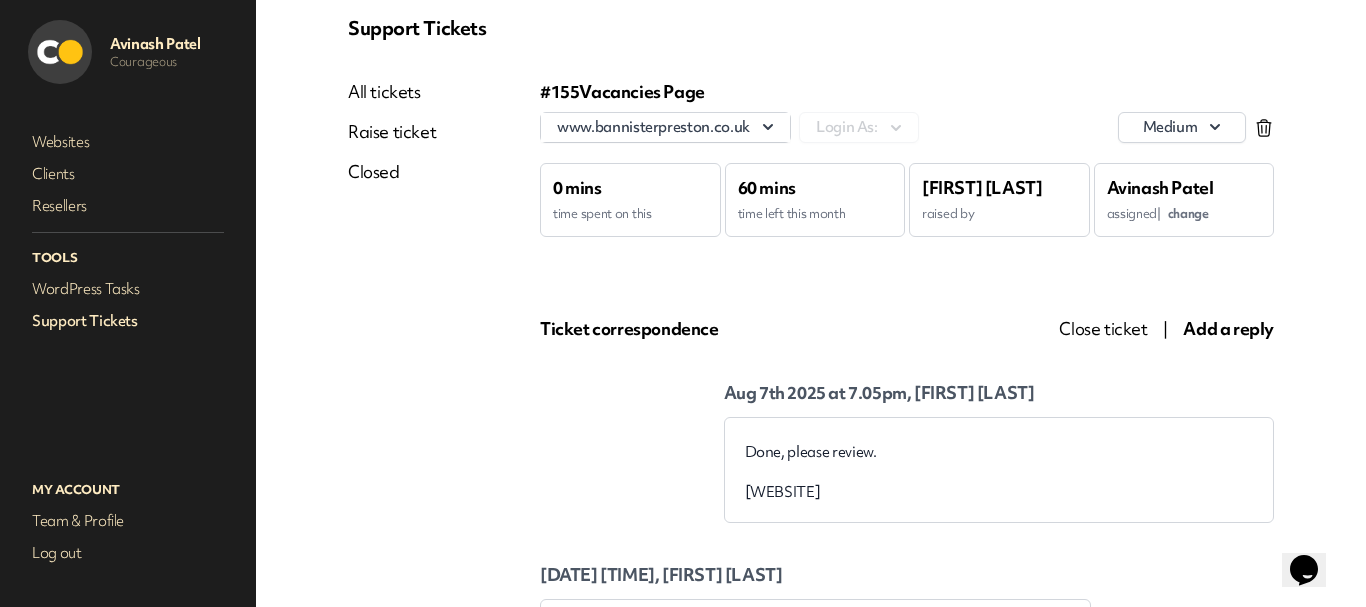 click on "Support Tickets" at bounding box center [128, 321] 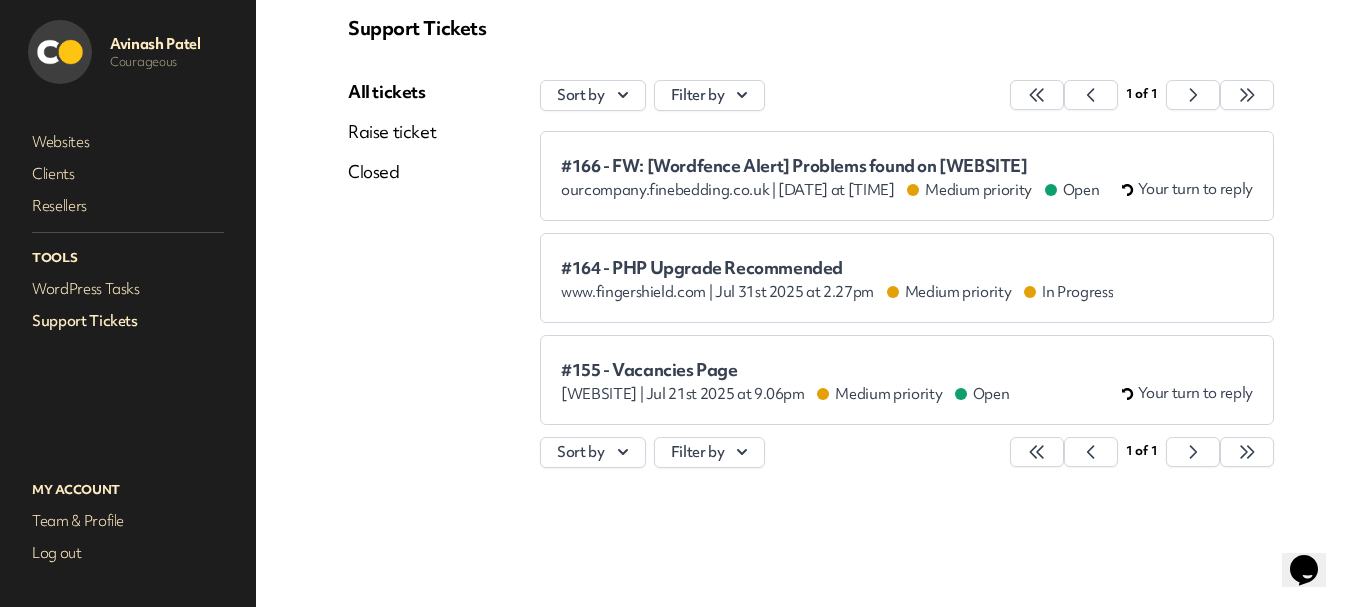 scroll, scrollTop: 49, scrollLeft: 0, axis: vertical 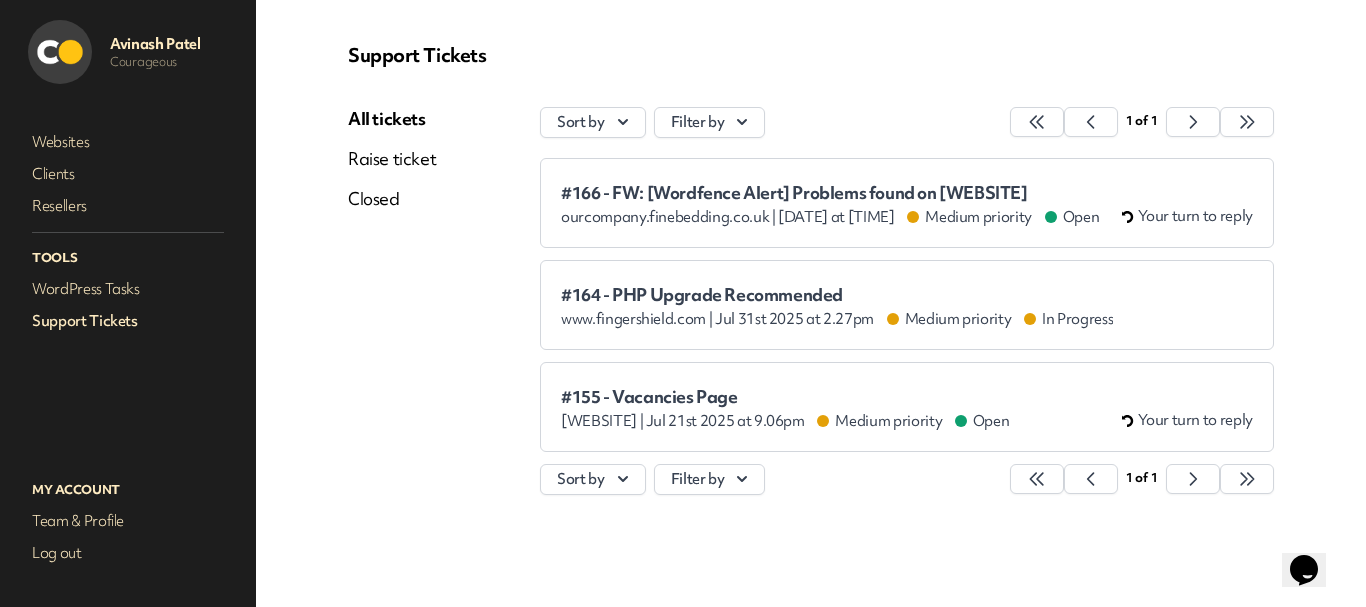 click on "#164 - PHP Upgrade Recommended" at bounding box center (837, 295) 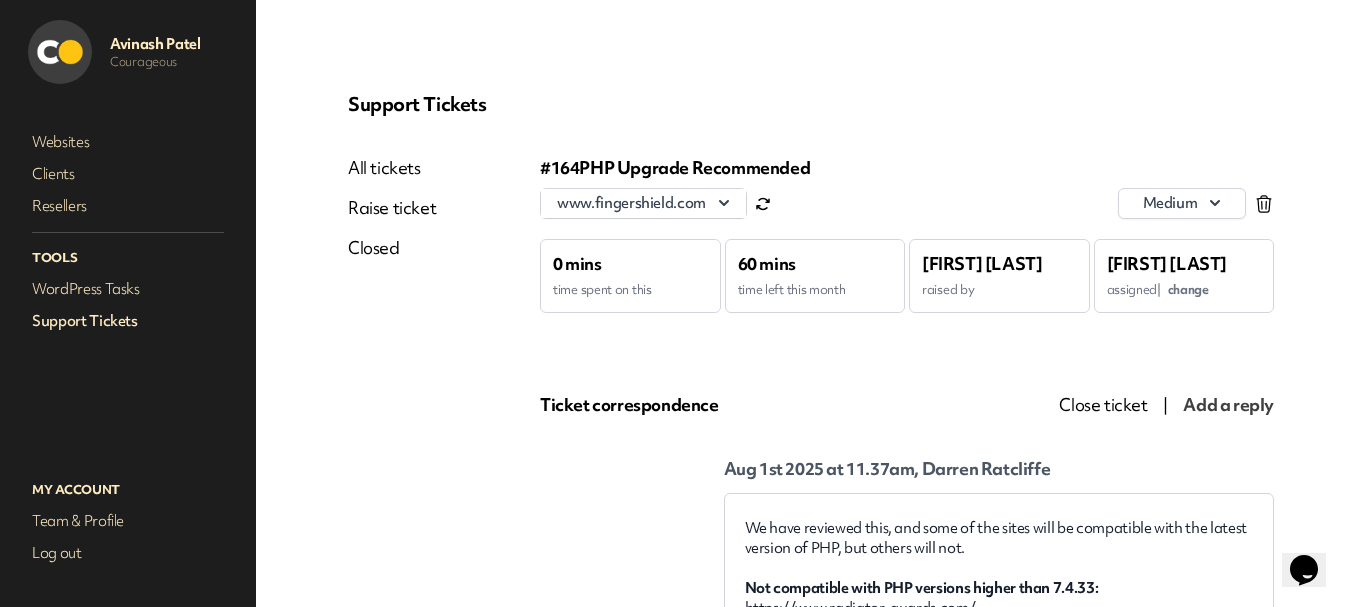 scroll, scrollTop: 0, scrollLeft: 0, axis: both 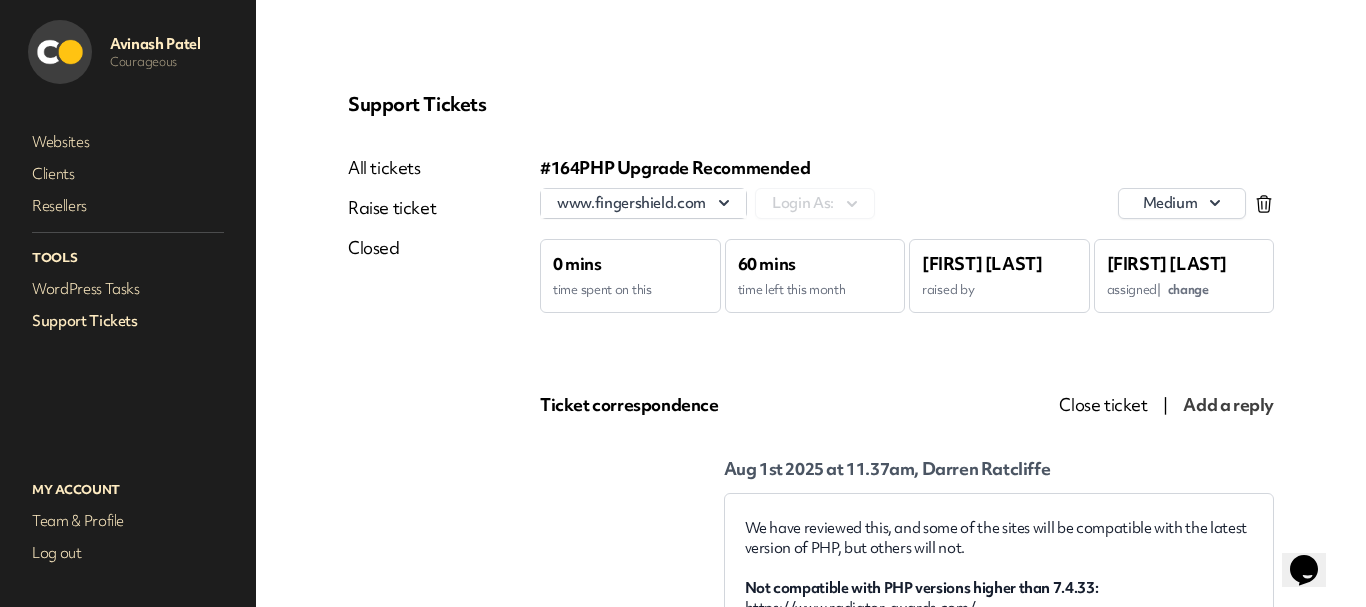 click on "All tickets" at bounding box center [392, 168] 